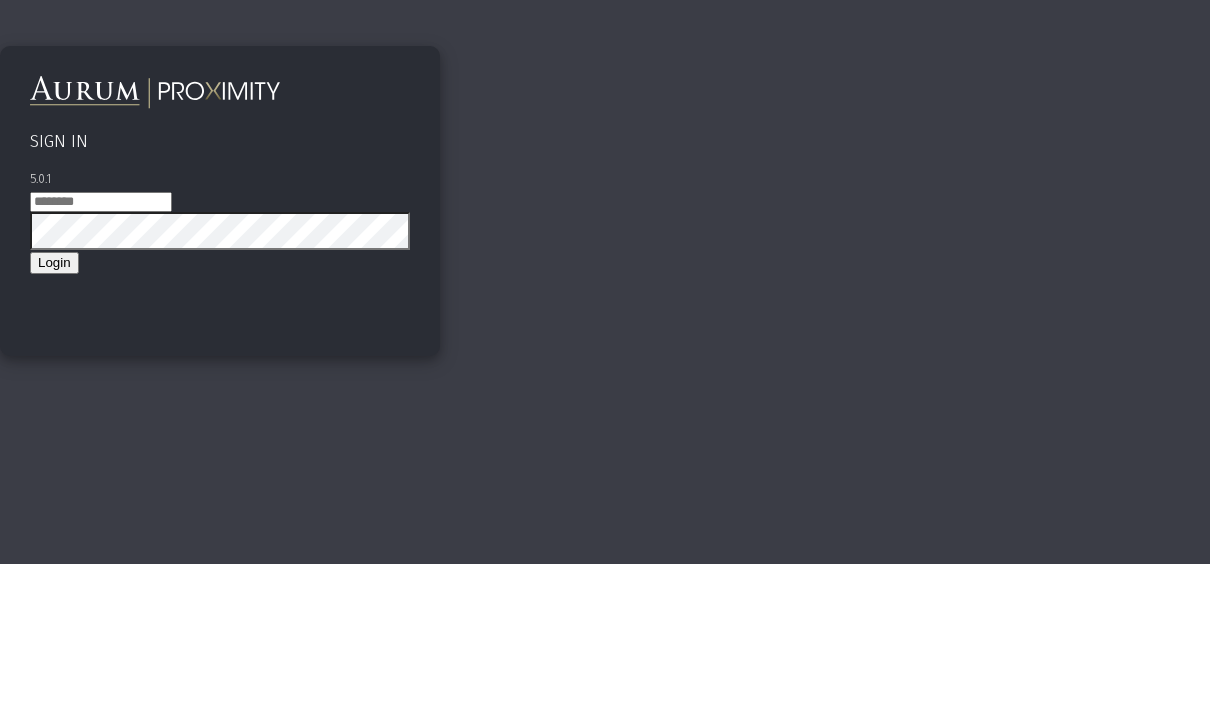 scroll, scrollTop: 163, scrollLeft: 0, axis: vertical 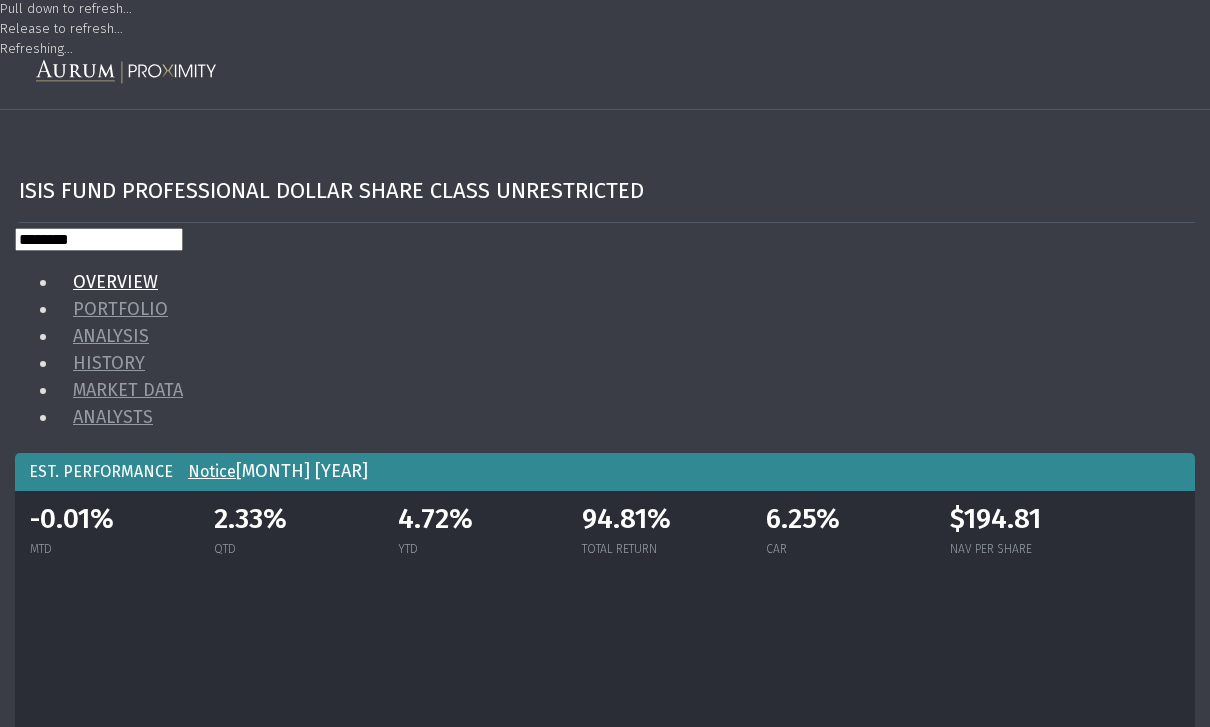click at bounding box center [18, 78] 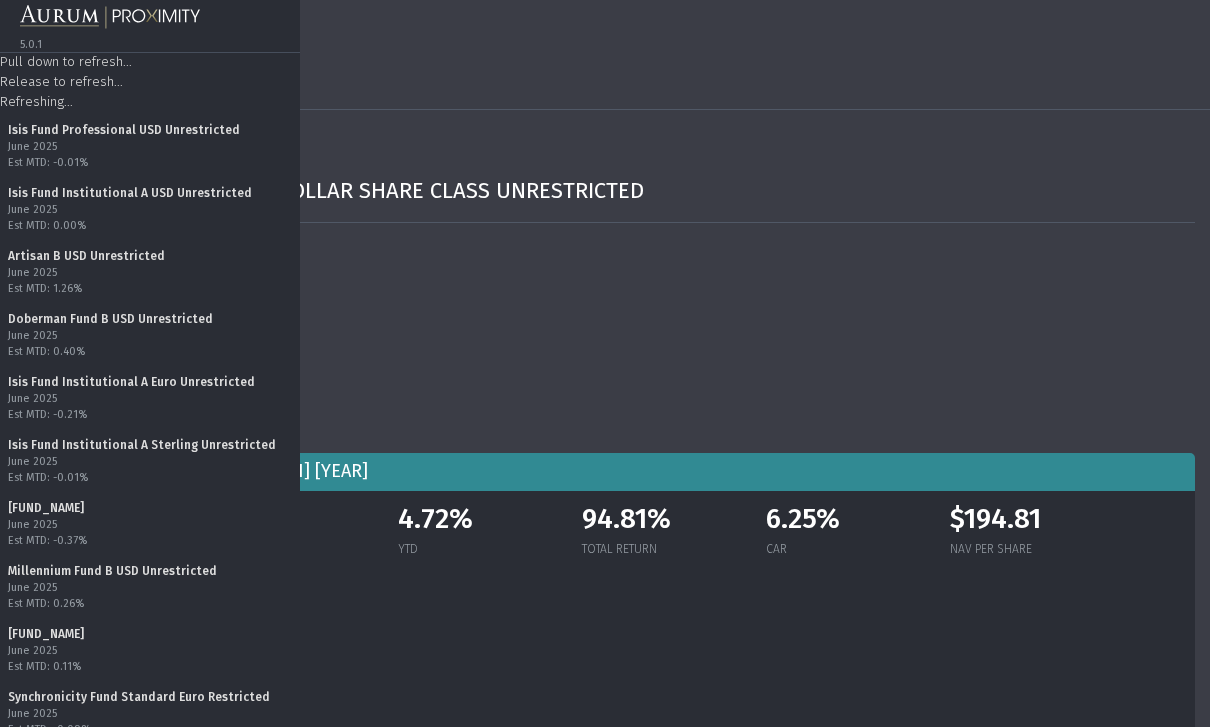 click on "Isis Fund Institutional A Sterling Unrestricted" at bounding box center (150, 445) 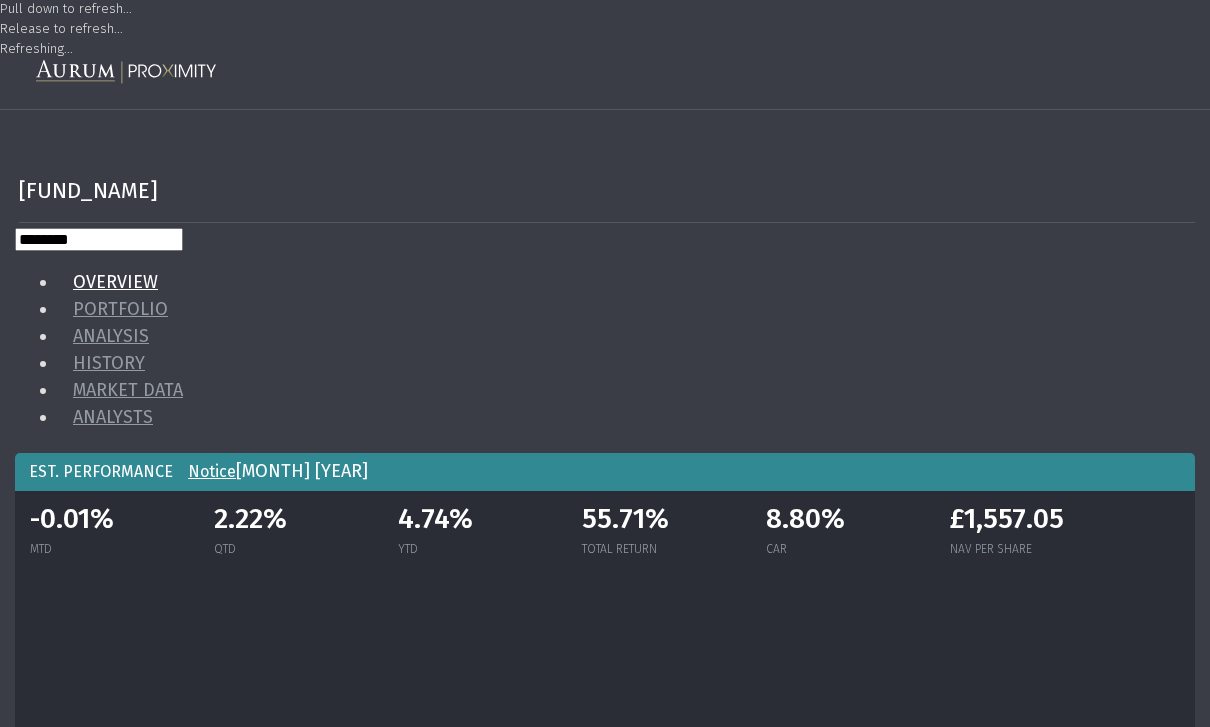 click at bounding box center [18, 78] 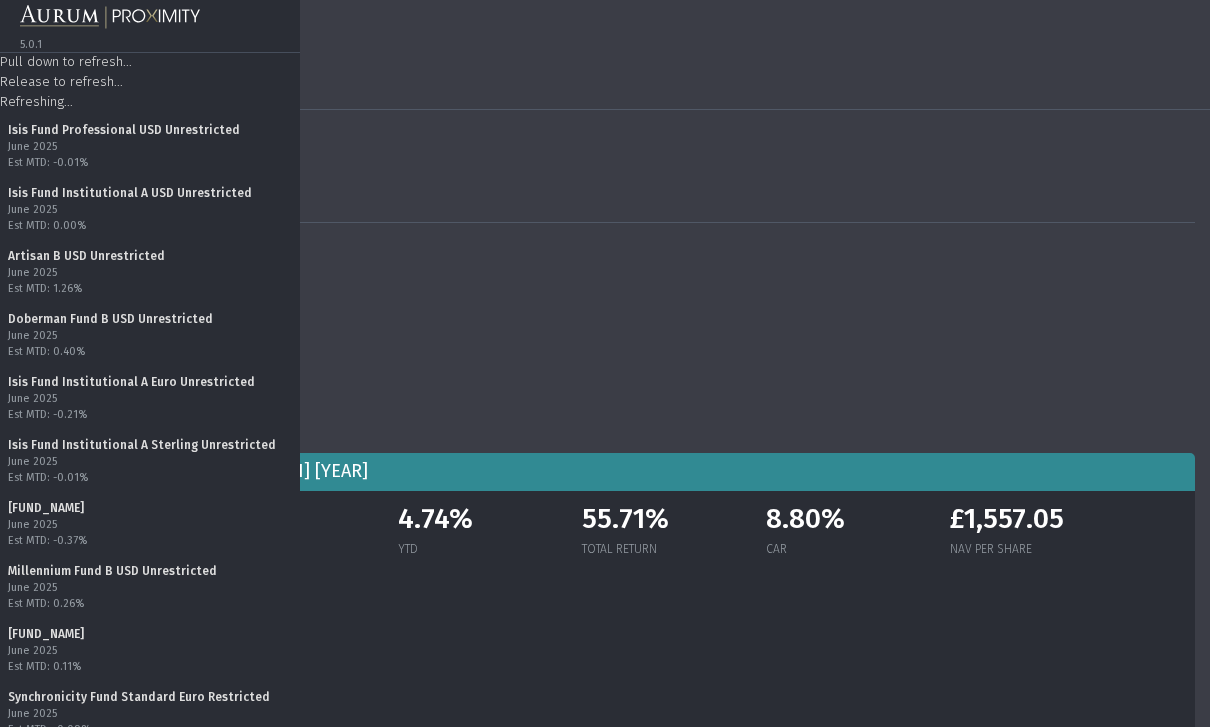 click on "June 2025 Est MTD: 0.11%" at bounding box center (150, 155) 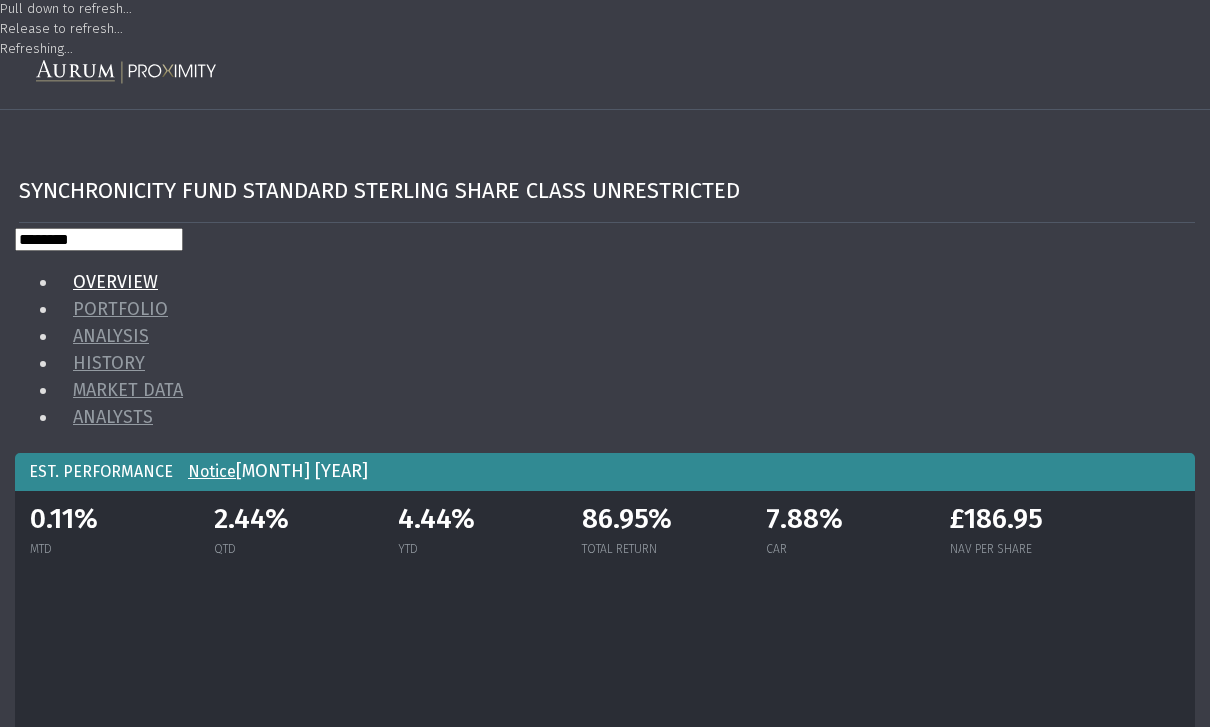 click at bounding box center (18, 78) 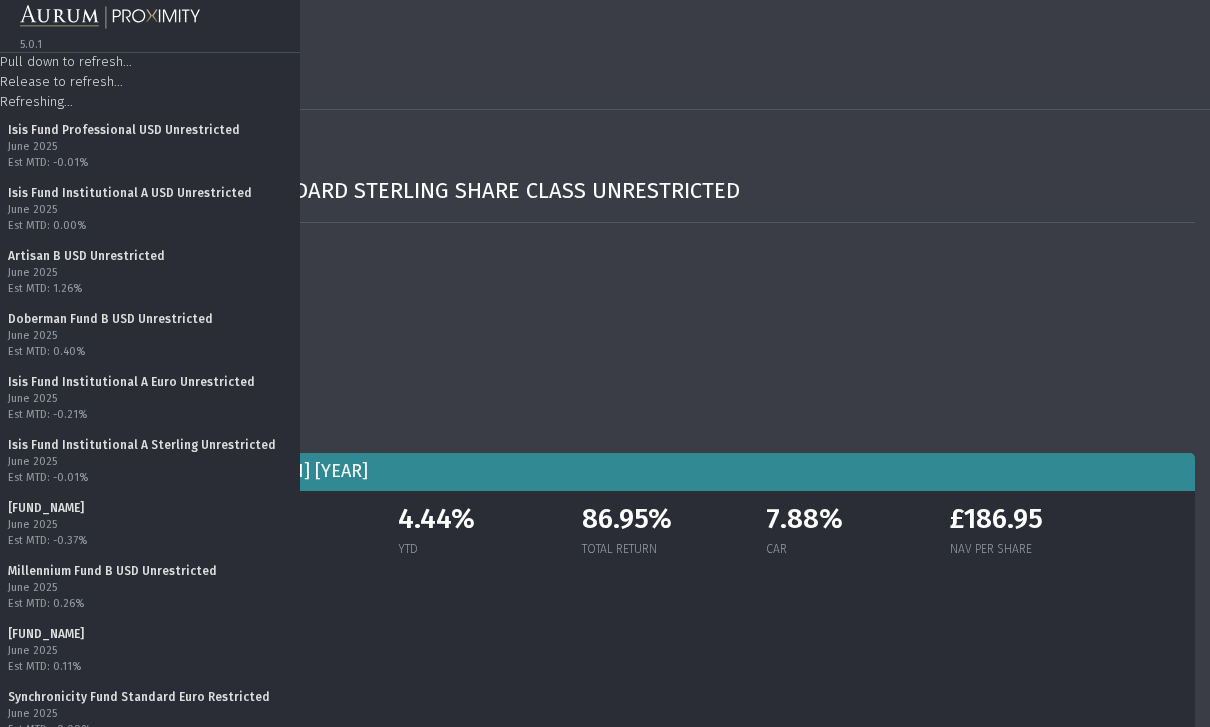 click on "[MONTH] [YEAR]" at bounding box center (150, 588) 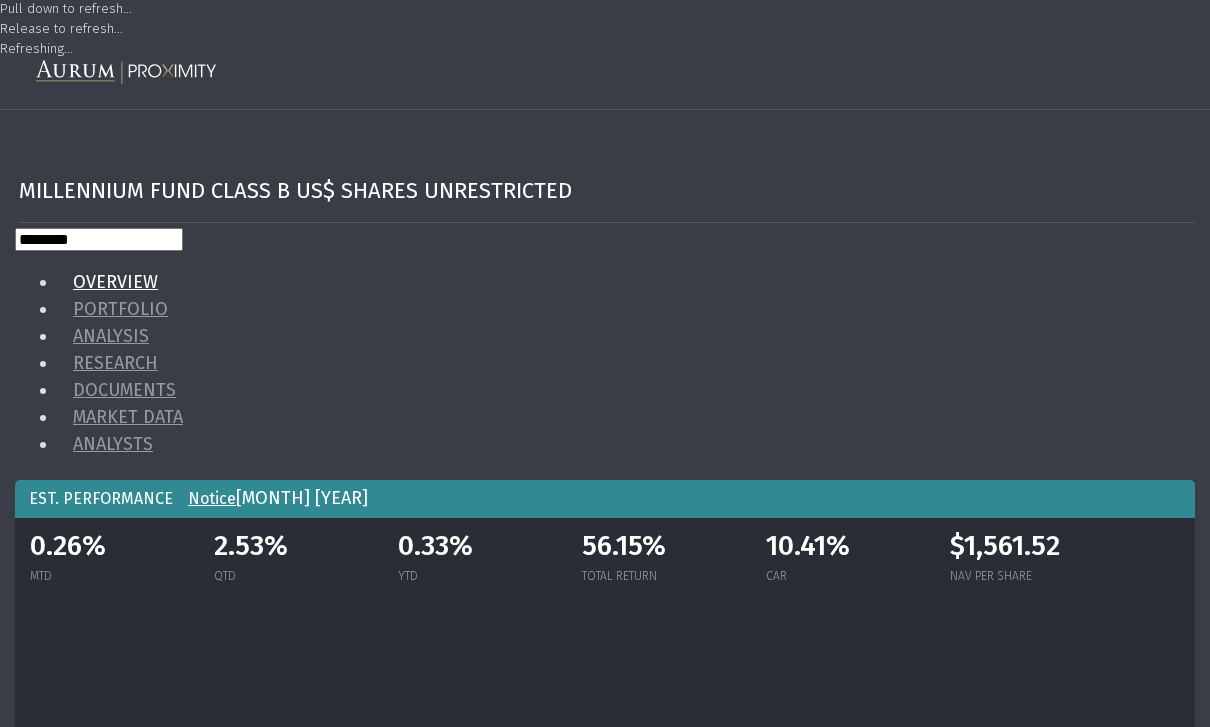 click at bounding box center (18, 78) 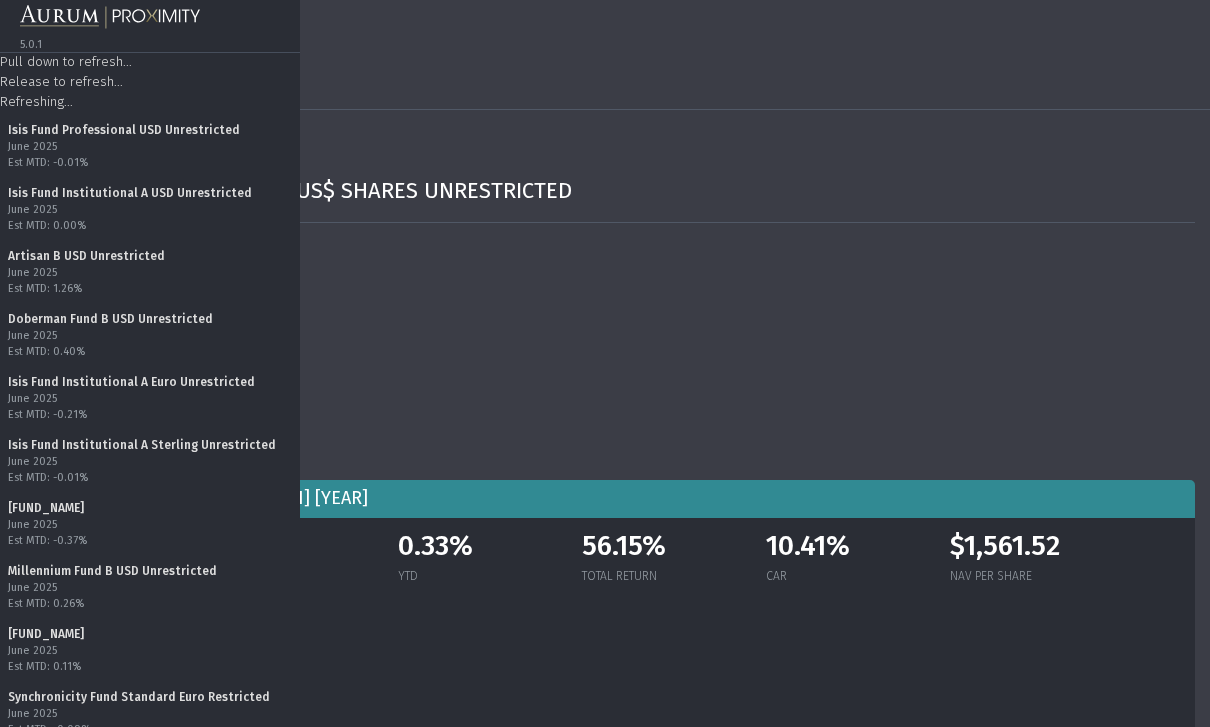 click on "June 2025 Est MTD: 1.26%" at bounding box center [150, 155] 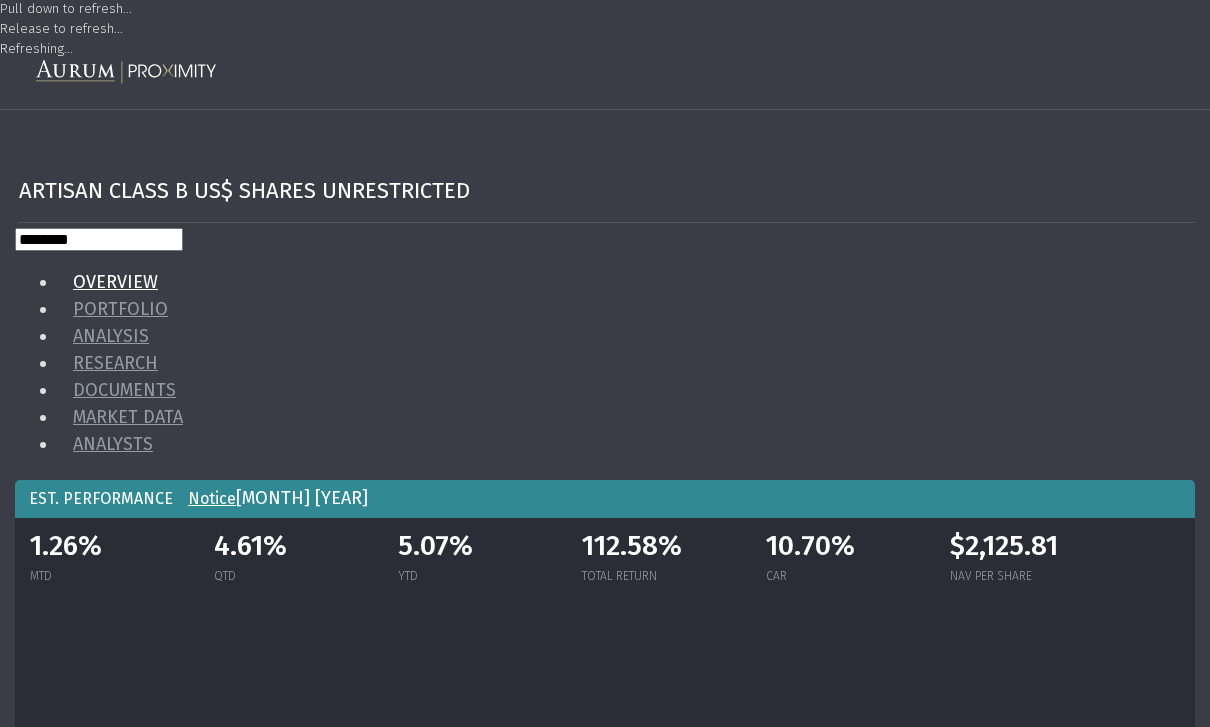 click at bounding box center [18, 78] 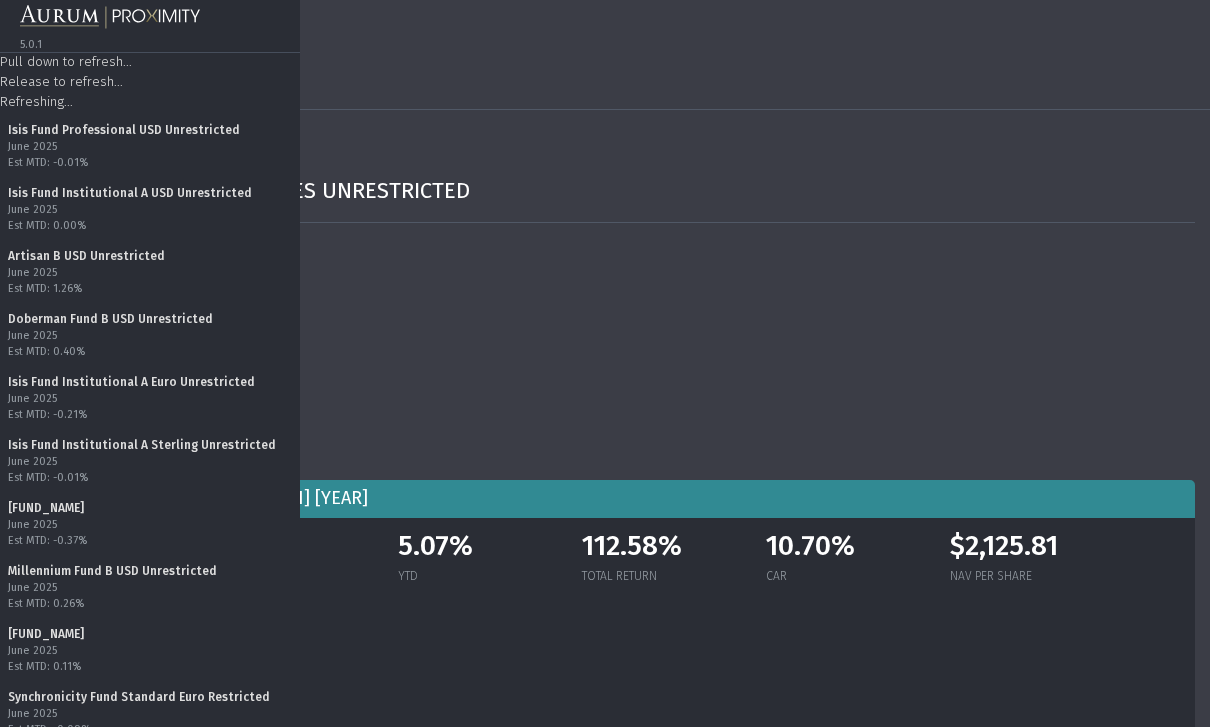click on "[FUND_NAME]" at bounding box center [150, 319] 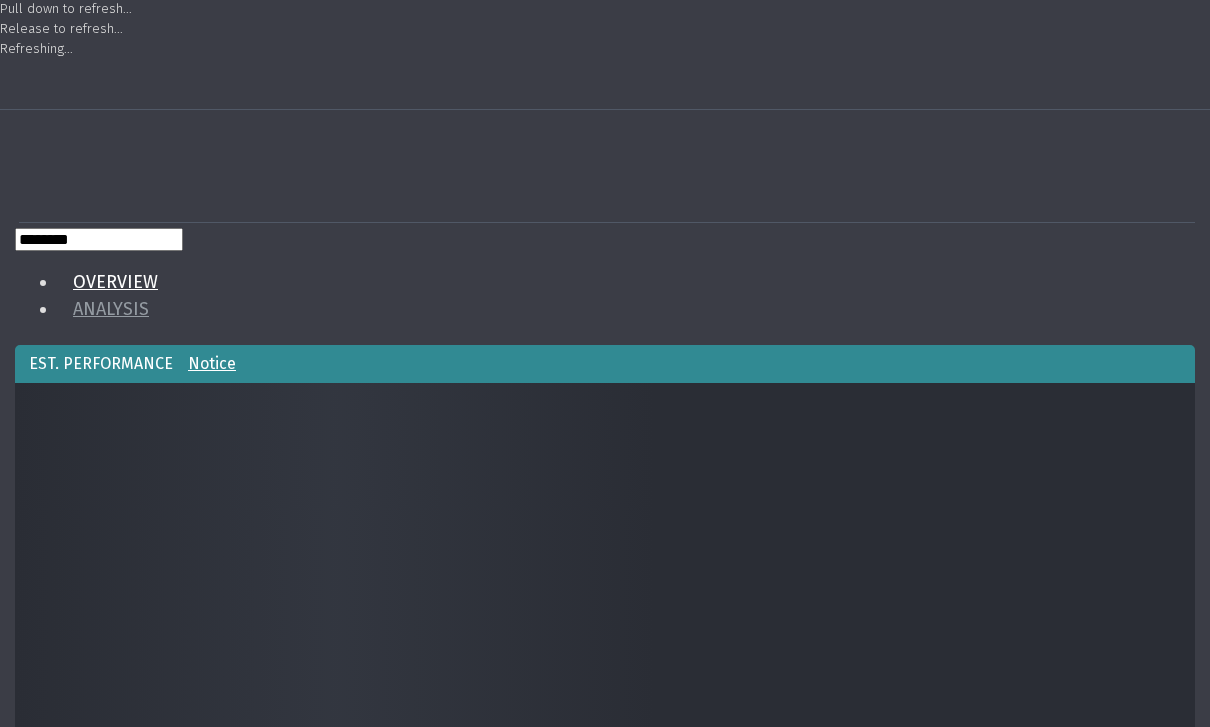 scroll, scrollTop: 0, scrollLeft: 0, axis: both 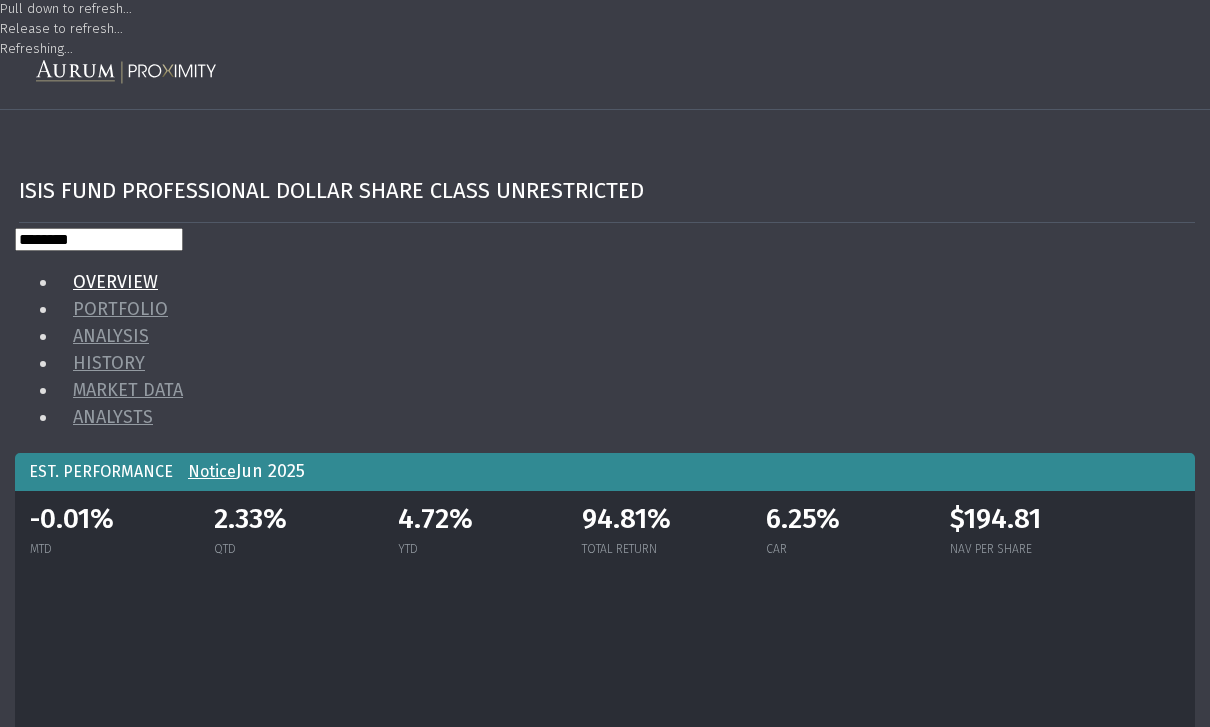 click at bounding box center [18, 78] 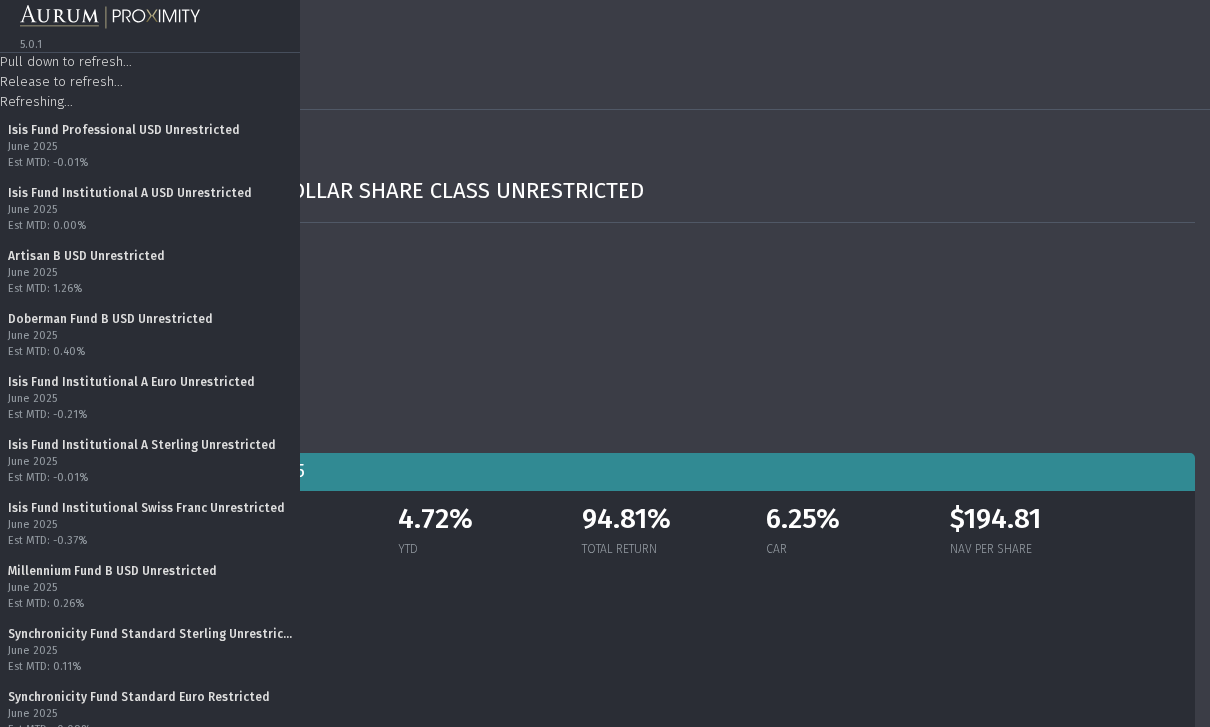 click on "Isis Fund Institutional A USD Unrestricted" at bounding box center (150, 193) 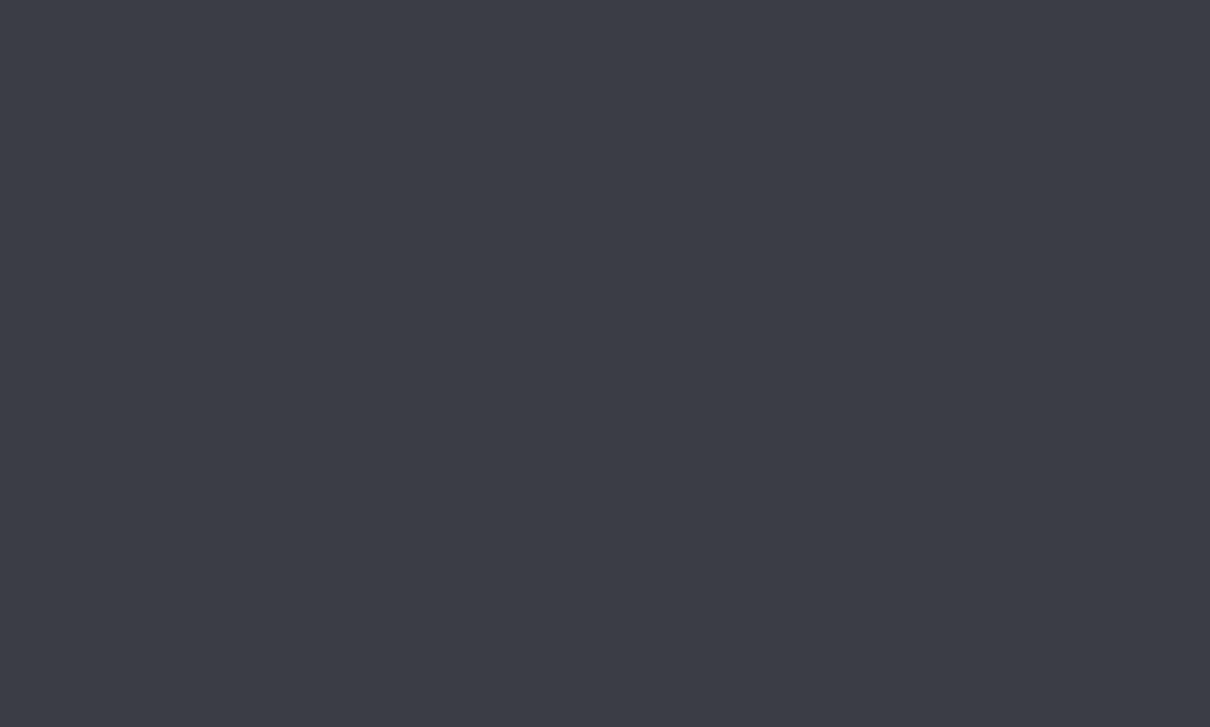 scroll, scrollTop: 0, scrollLeft: 0, axis: both 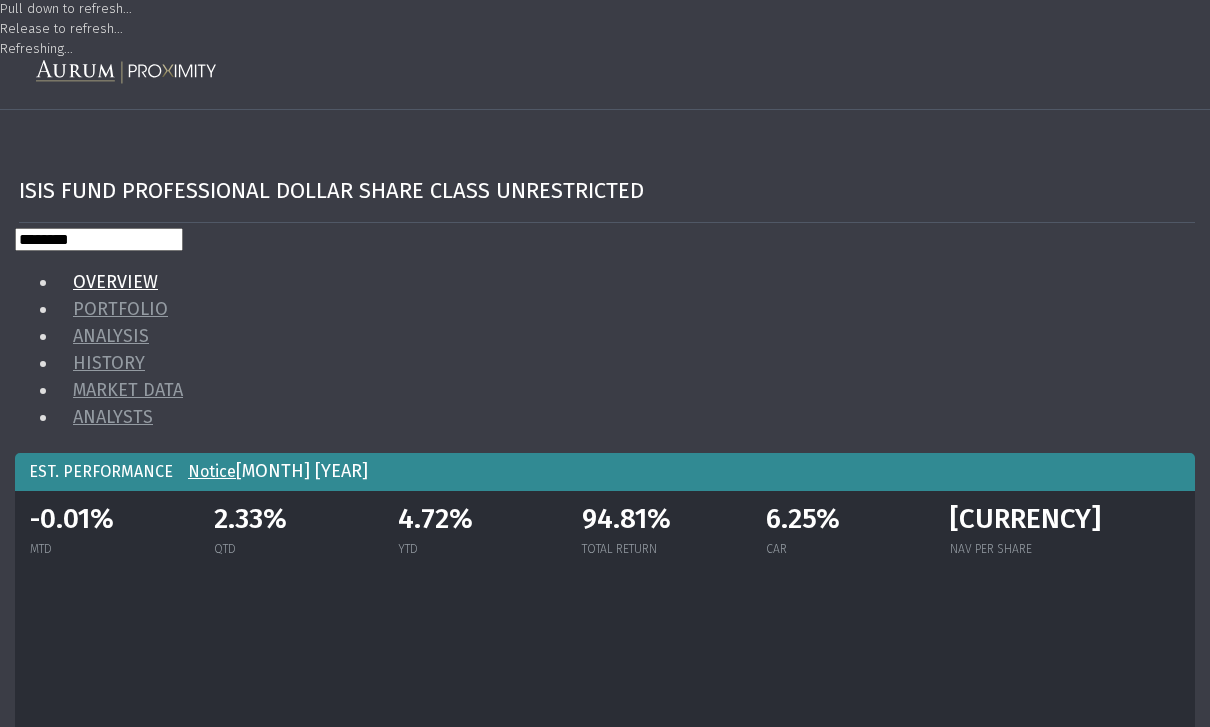 click on "PORTFOLIO" at bounding box center (132, 309) 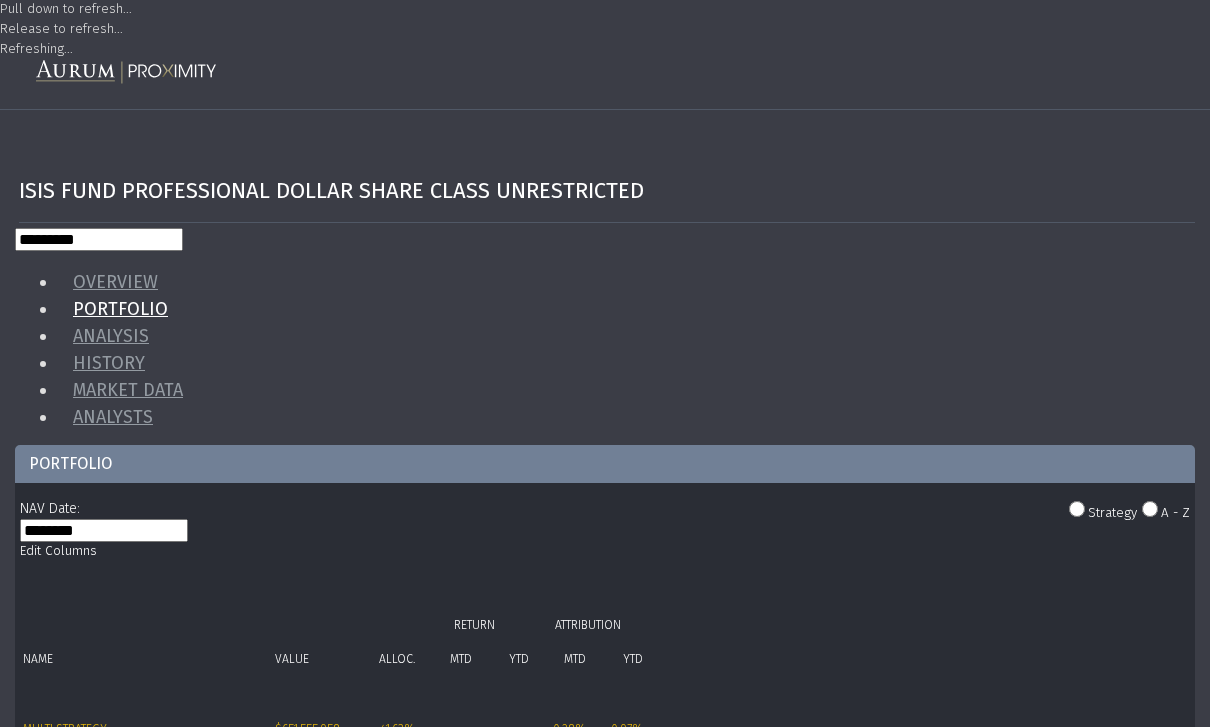 click on "Schonfeld Strategic Partners Offshore Fund, Ltd." at bounding box center [142, 760] 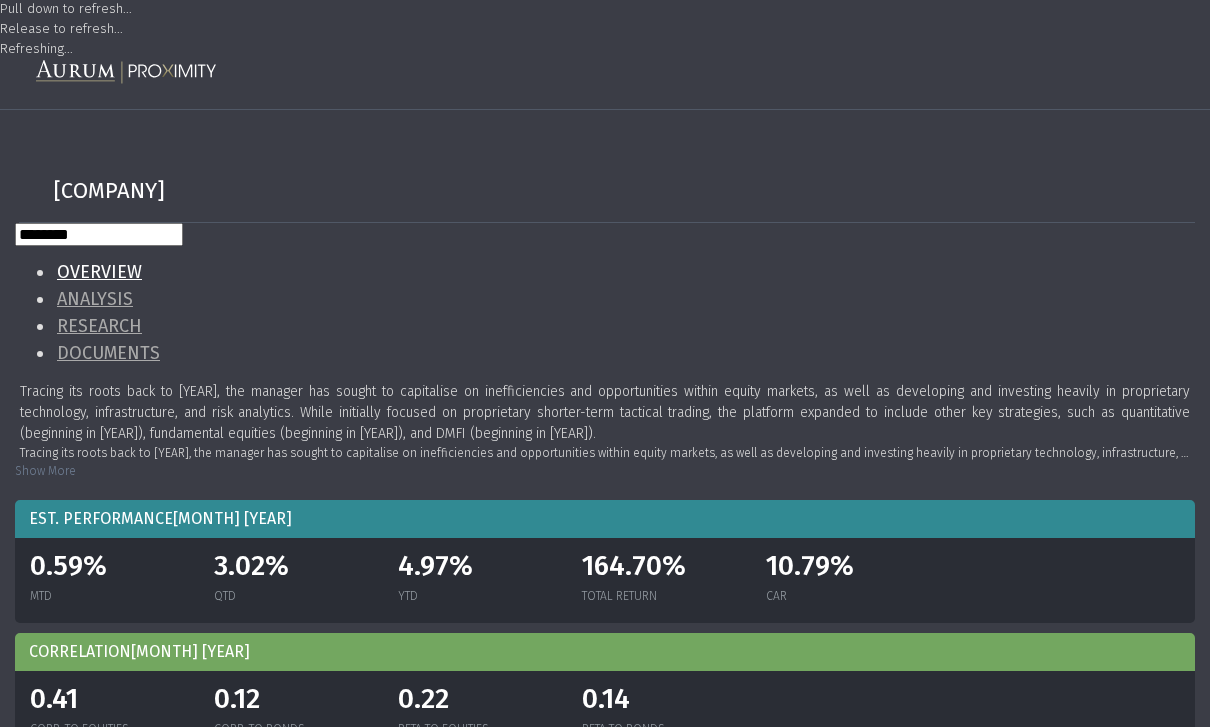 click at bounding box center (34, 191) 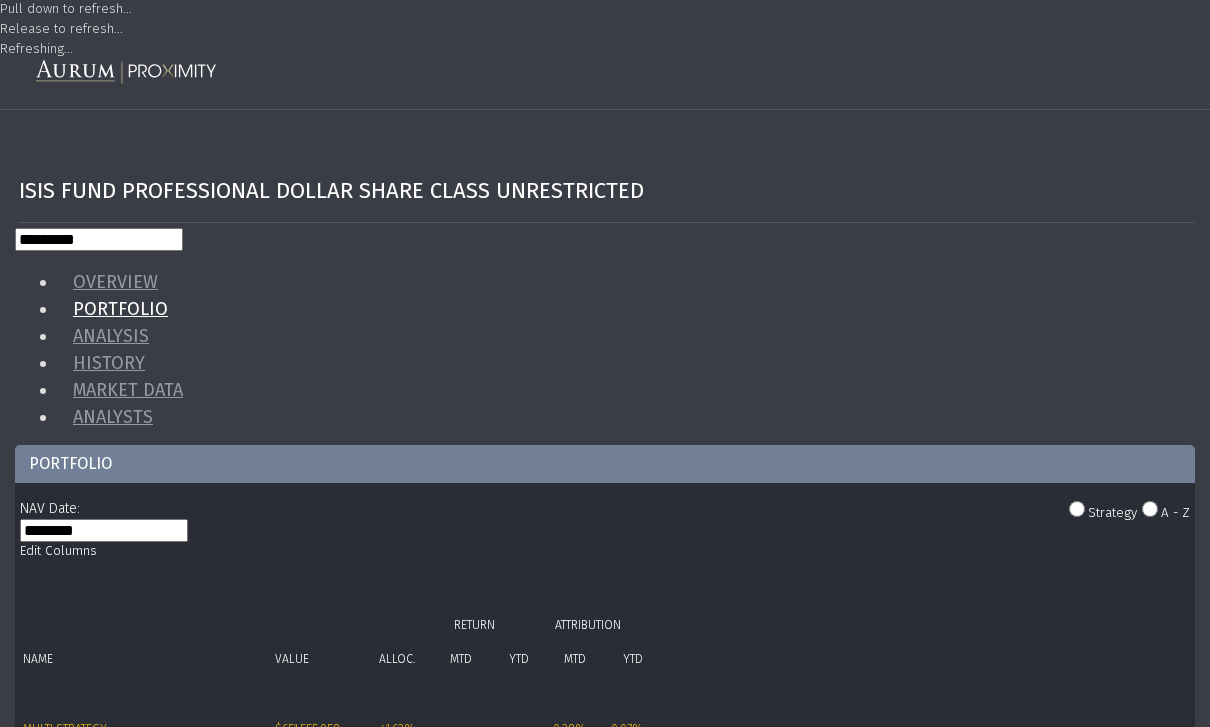 click on "[COMPANY_NAME]" at bounding box center [56, 837] 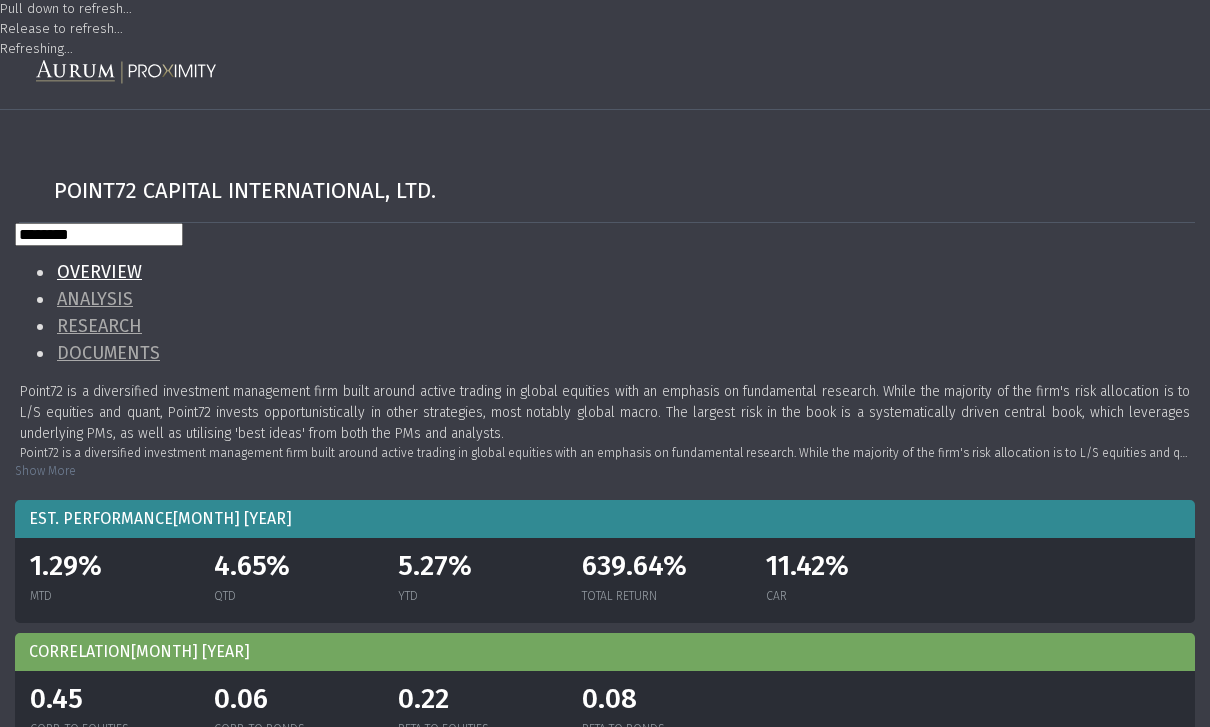 click at bounding box center (34, 191) 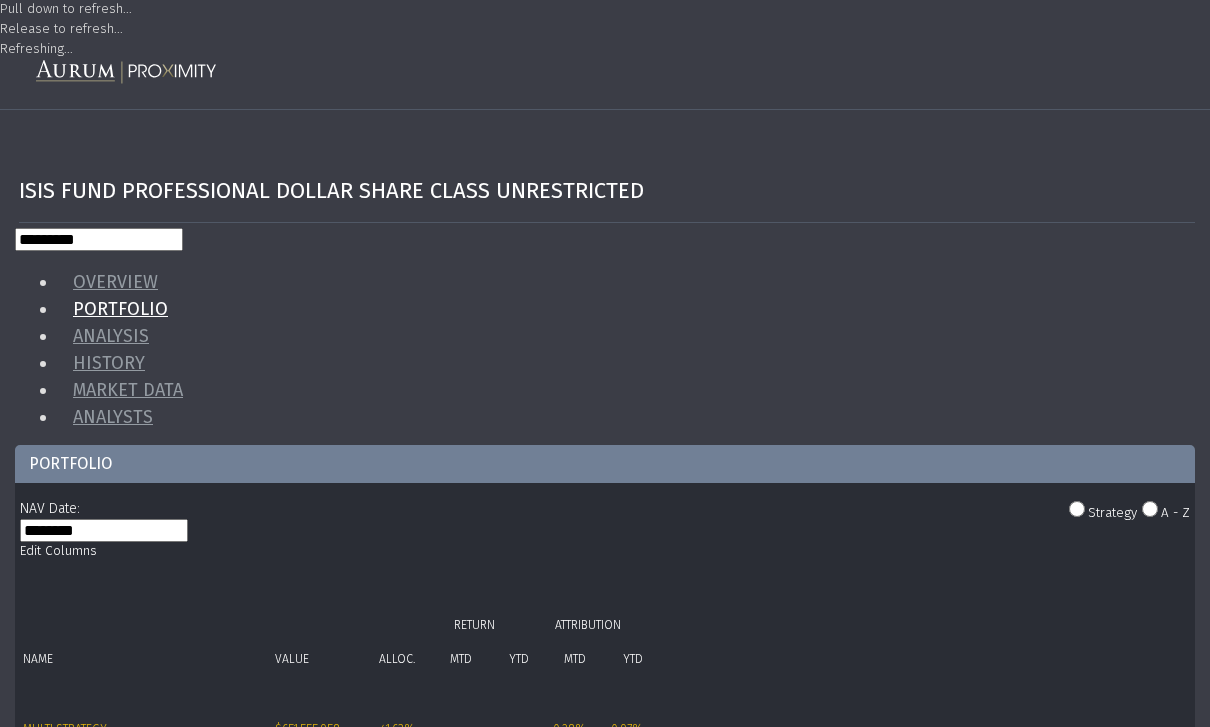 click on "[COMPANY]" at bounding box center [138, 868] 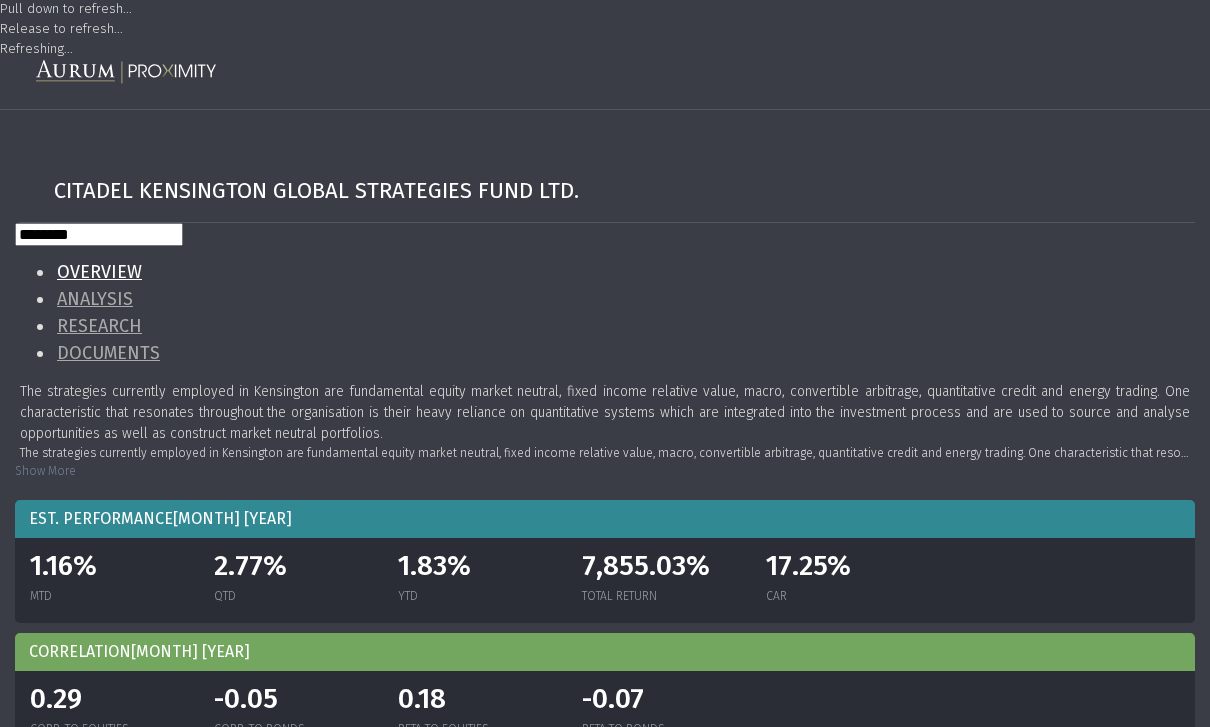 scroll, scrollTop: 0, scrollLeft: 0, axis: both 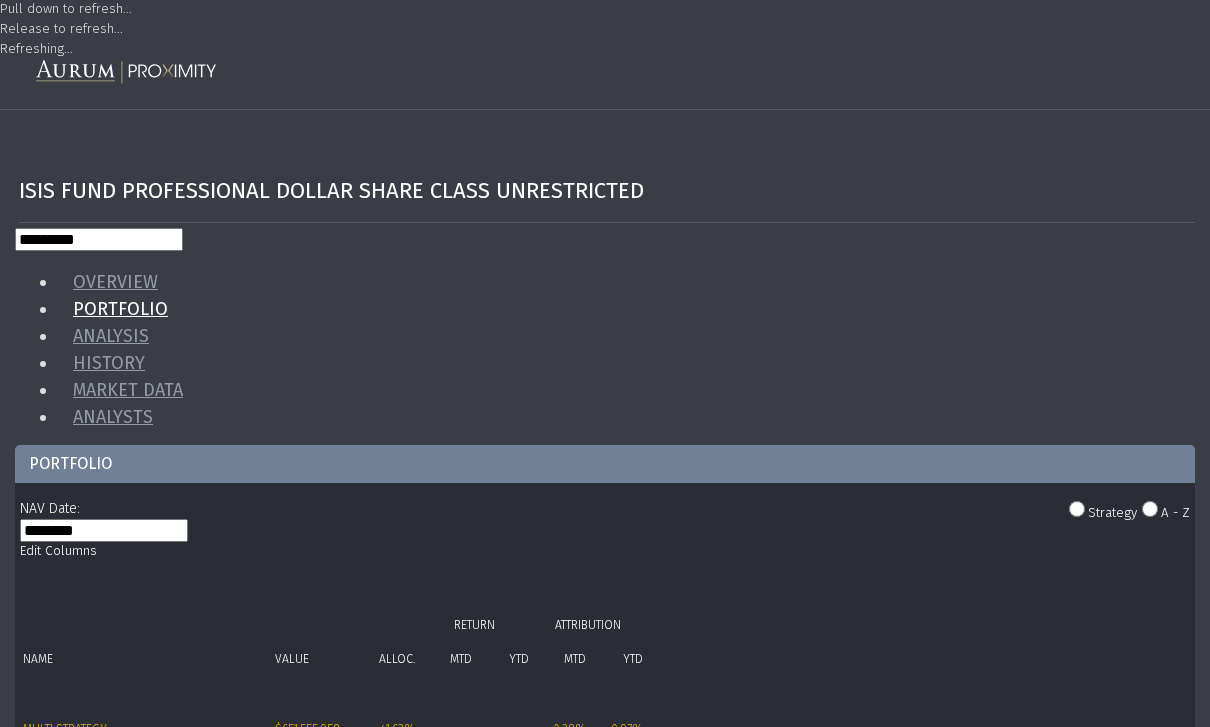 click on "Walleye Opportunities Fund Ltd" at bounding box center (108, 945) 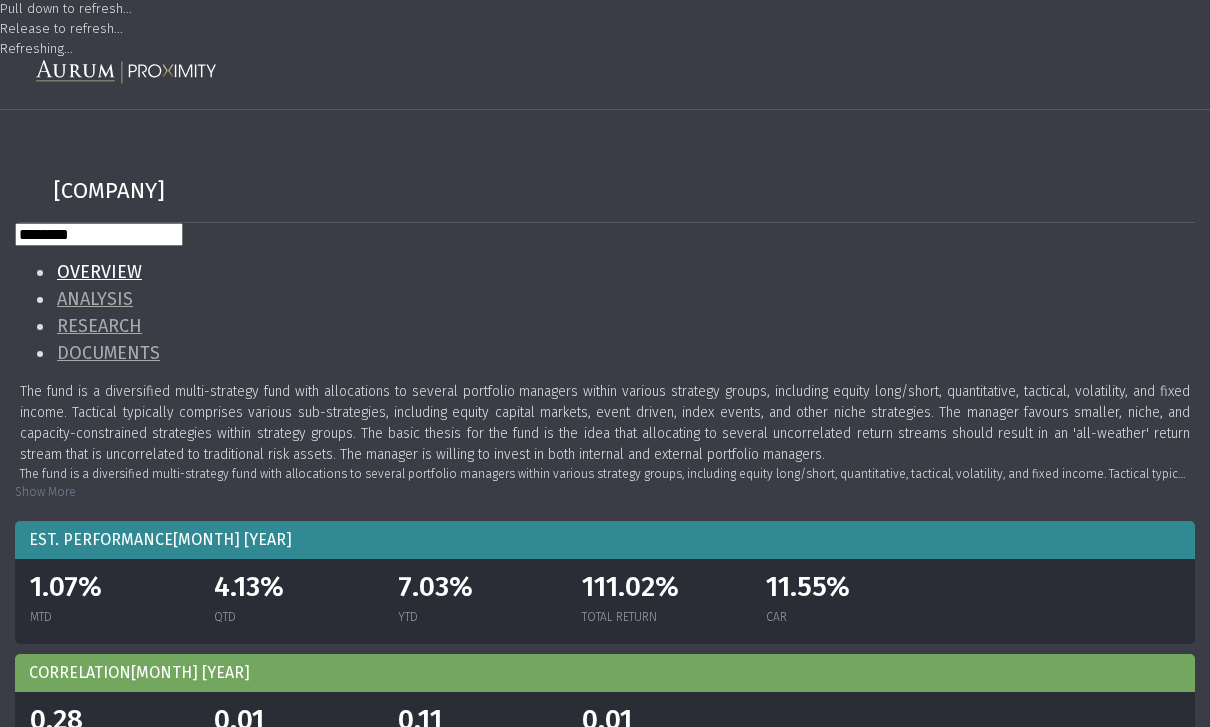 click at bounding box center [34, 191] 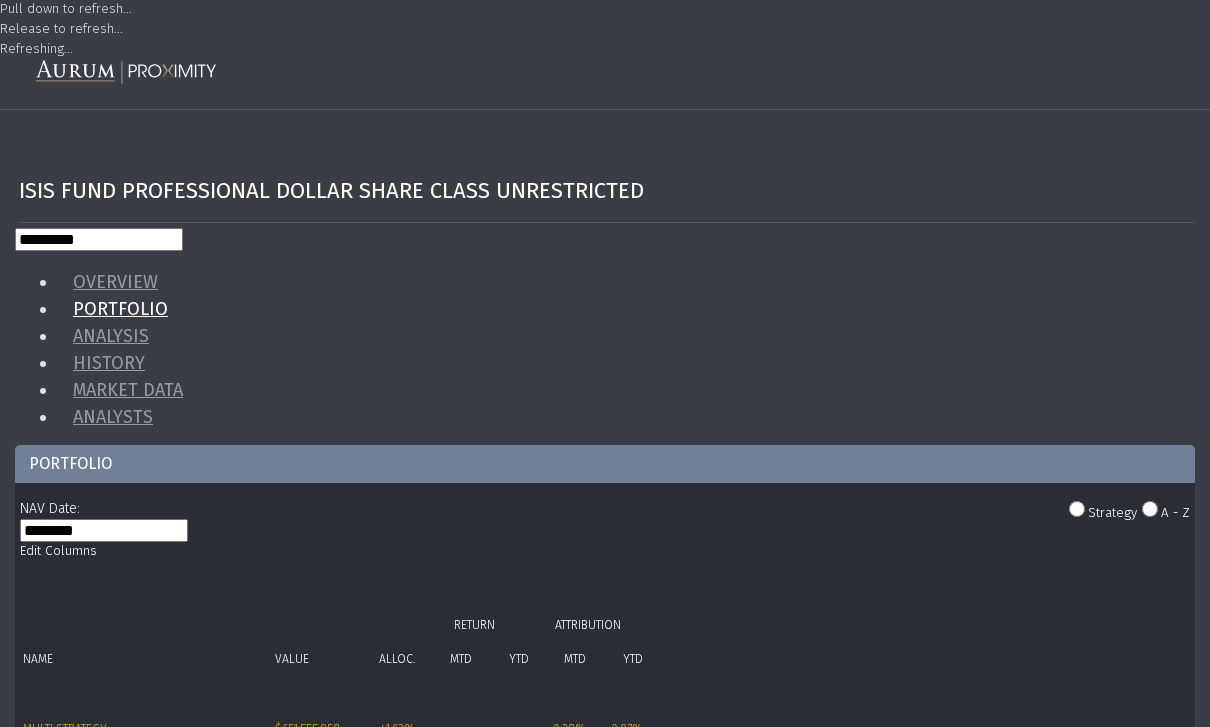 click on "Capula Multi Strategy Fund Limited" at bounding box center (53, 1047) 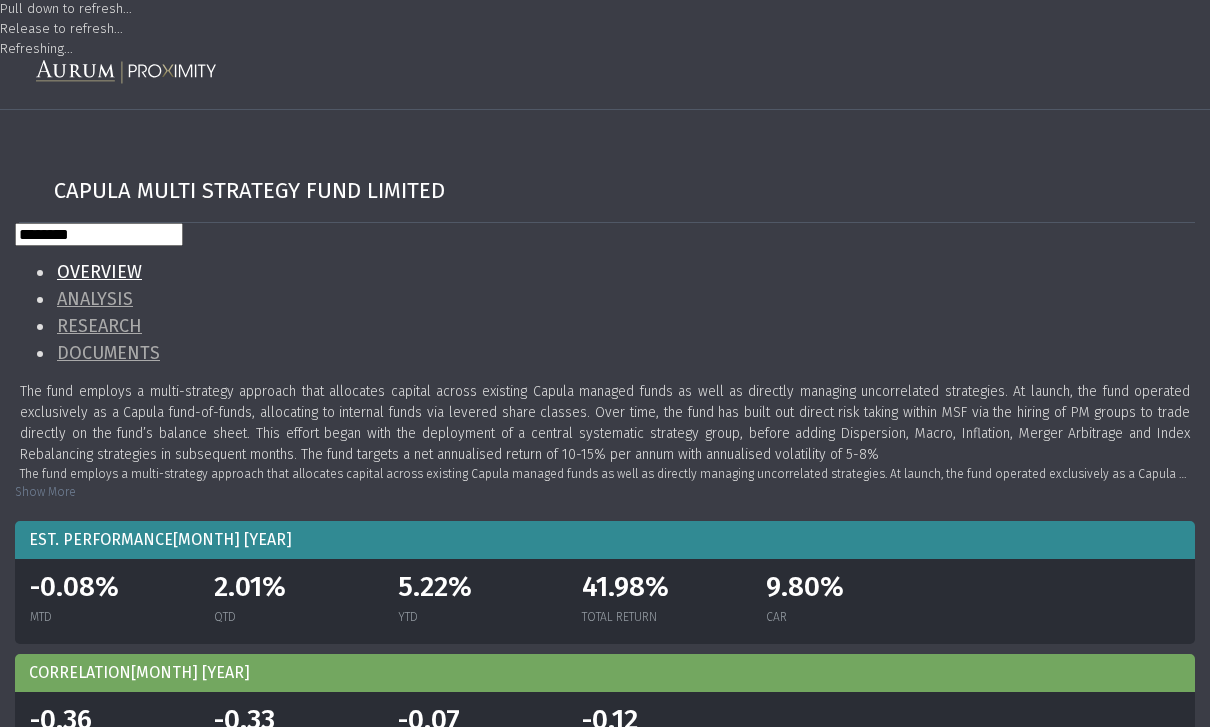 scroll, scrollTop: 3, scrollLeft: 0, axis: vertical 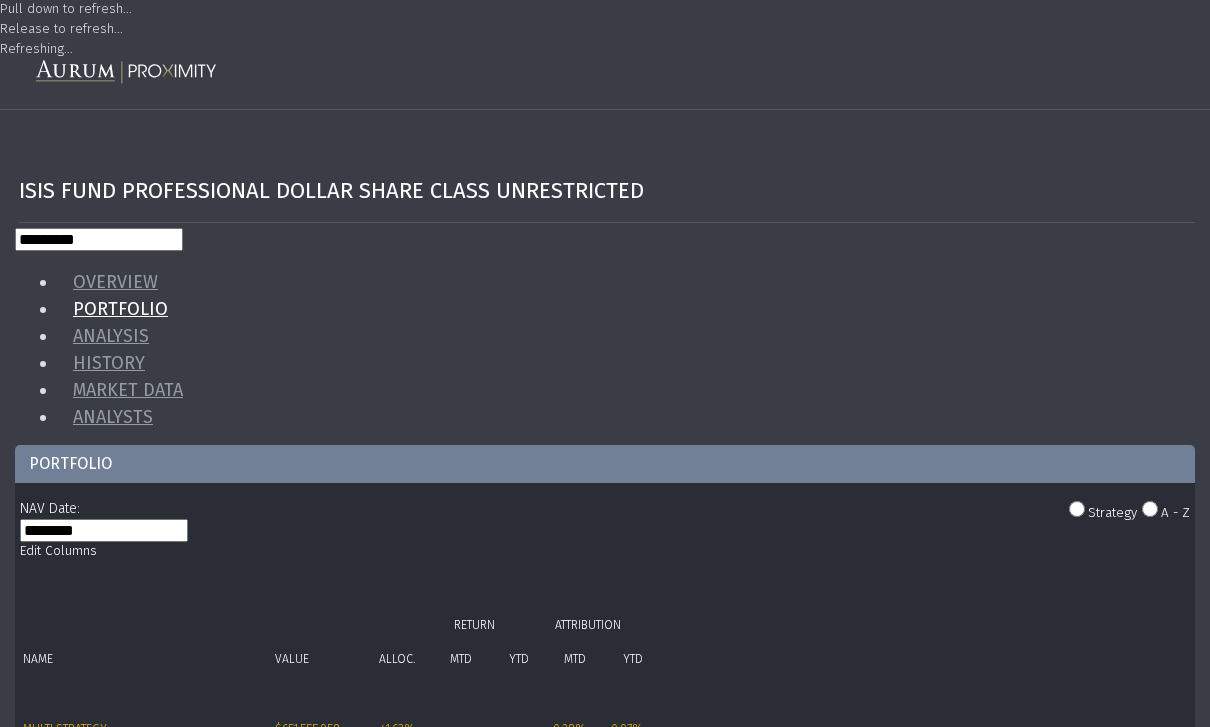 click on "Centiva Offshore Fund, Ltd" at bounding box center (147, 723) 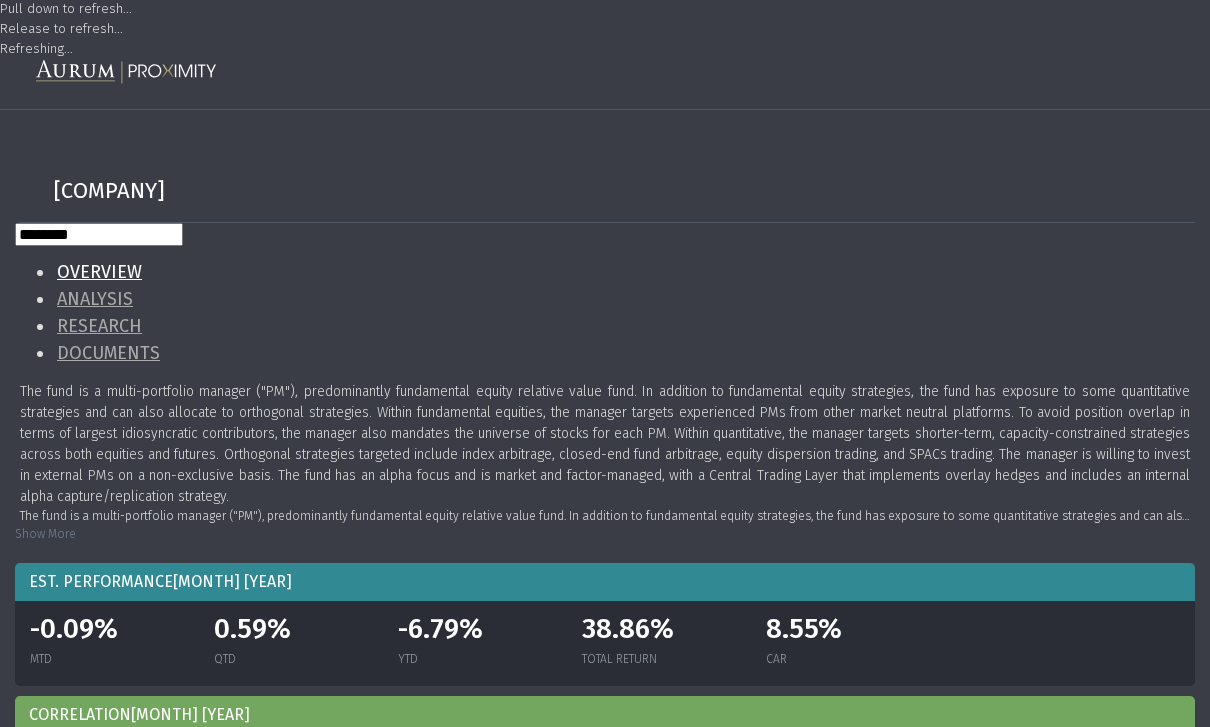 scroll, scrollTop: 0, scrollLeft: 0, axis: both 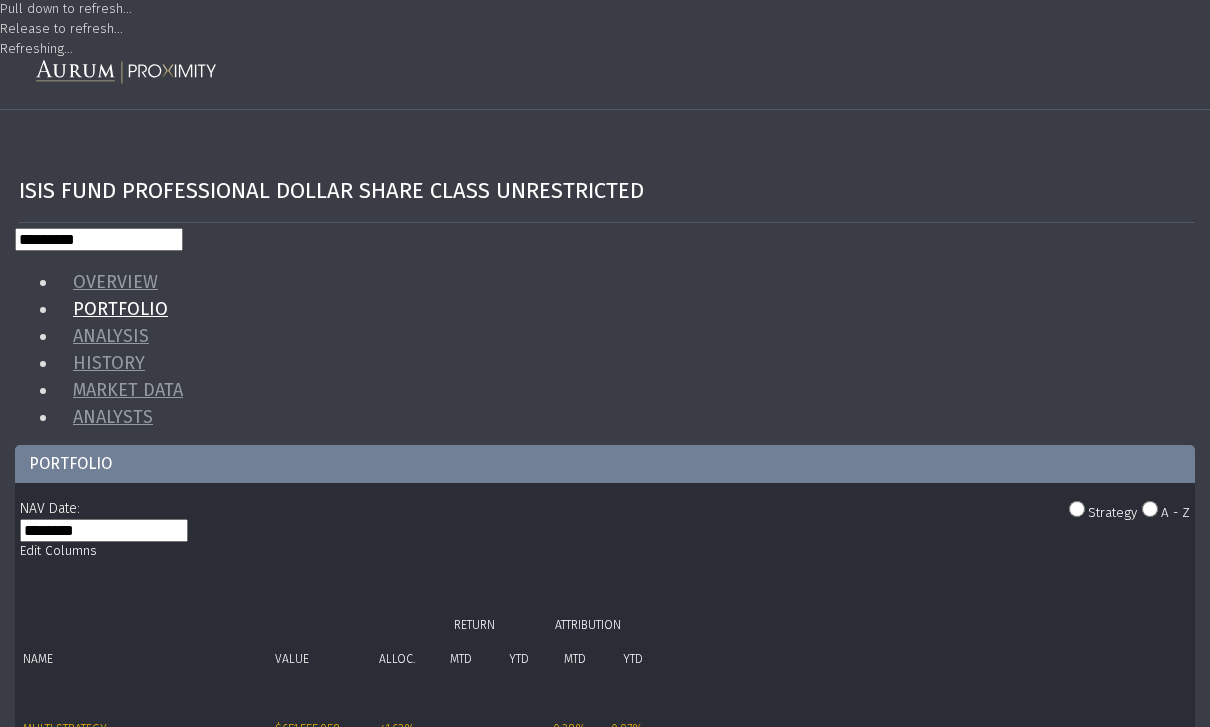click on "Centiva Offshore Fund, Ltd" at bounding box center [53, 1087] 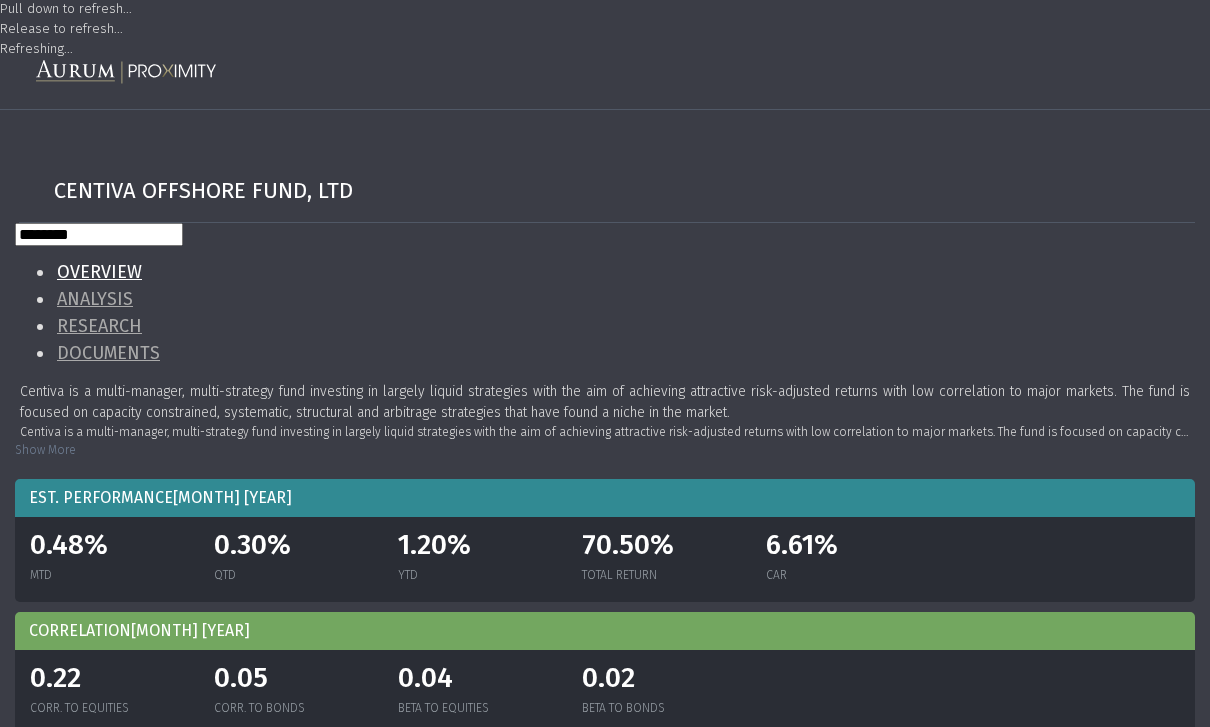 scroll, scrollTop: 0, scrollLeft: 0, axis: both 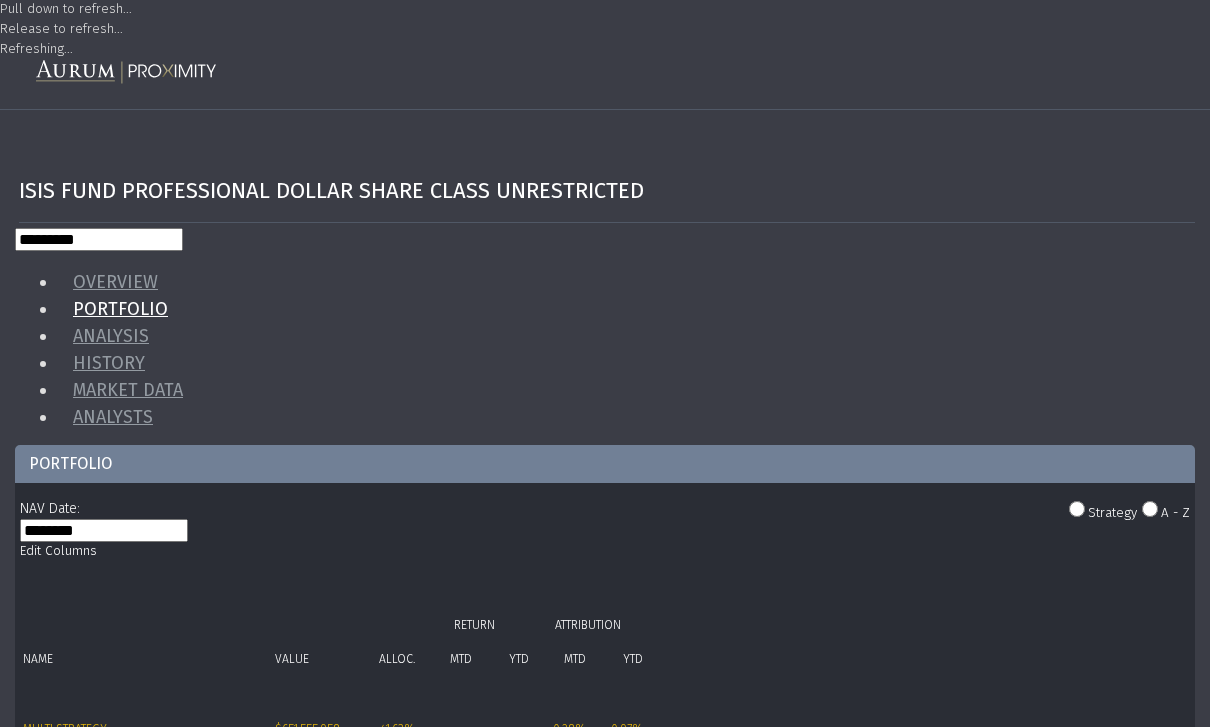 click on "[FUND NAME]" at bounding box center [147, 723] 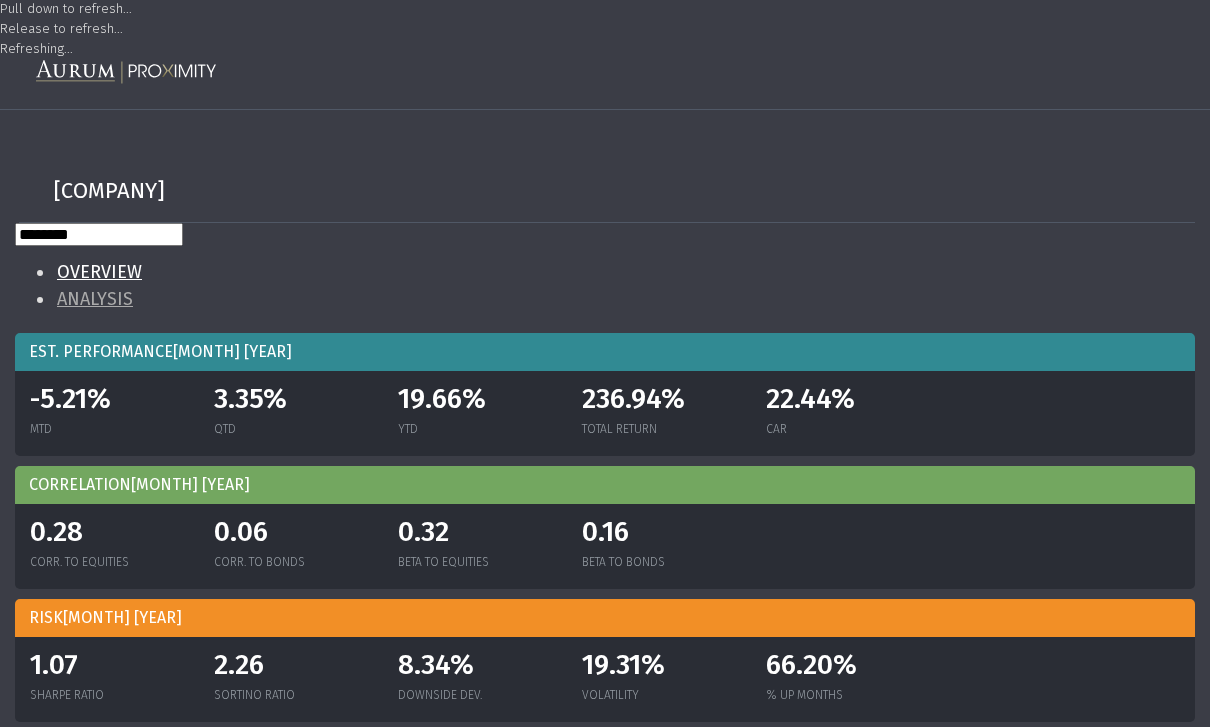 scroll, scrollTop: 0, scrollLeft: 0, axis: both 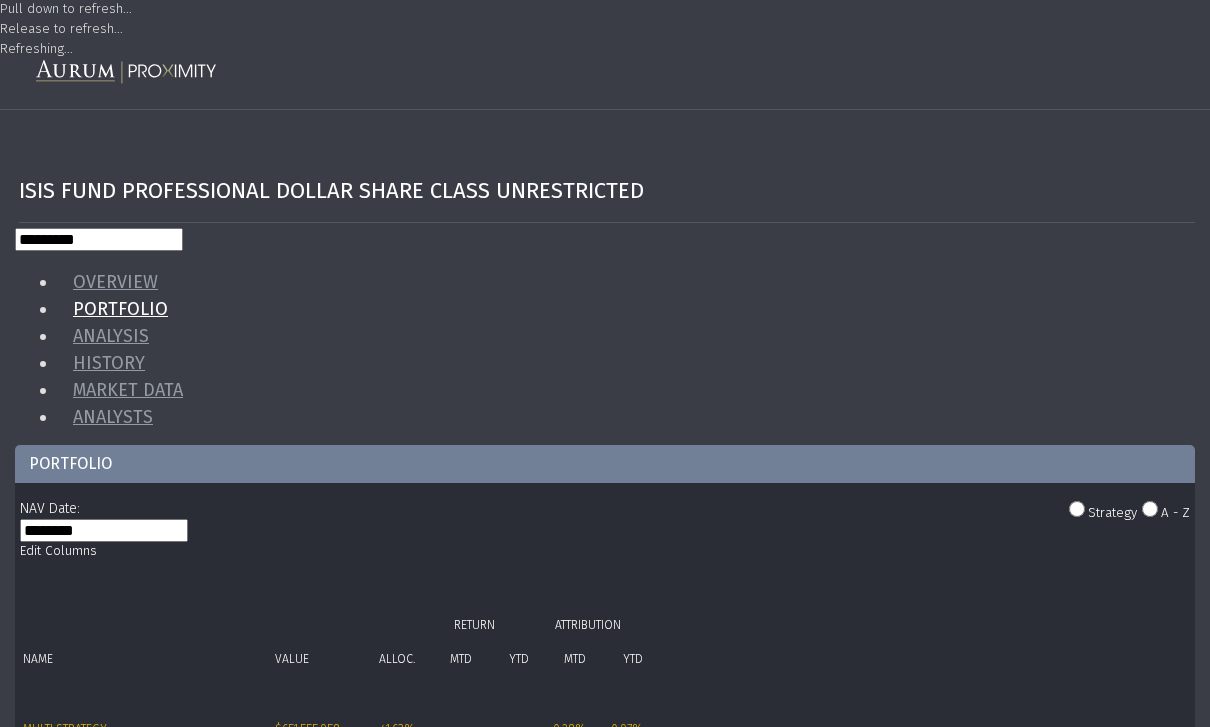 click on "[FUND_NAME]" at bounding box center [53, 1189] 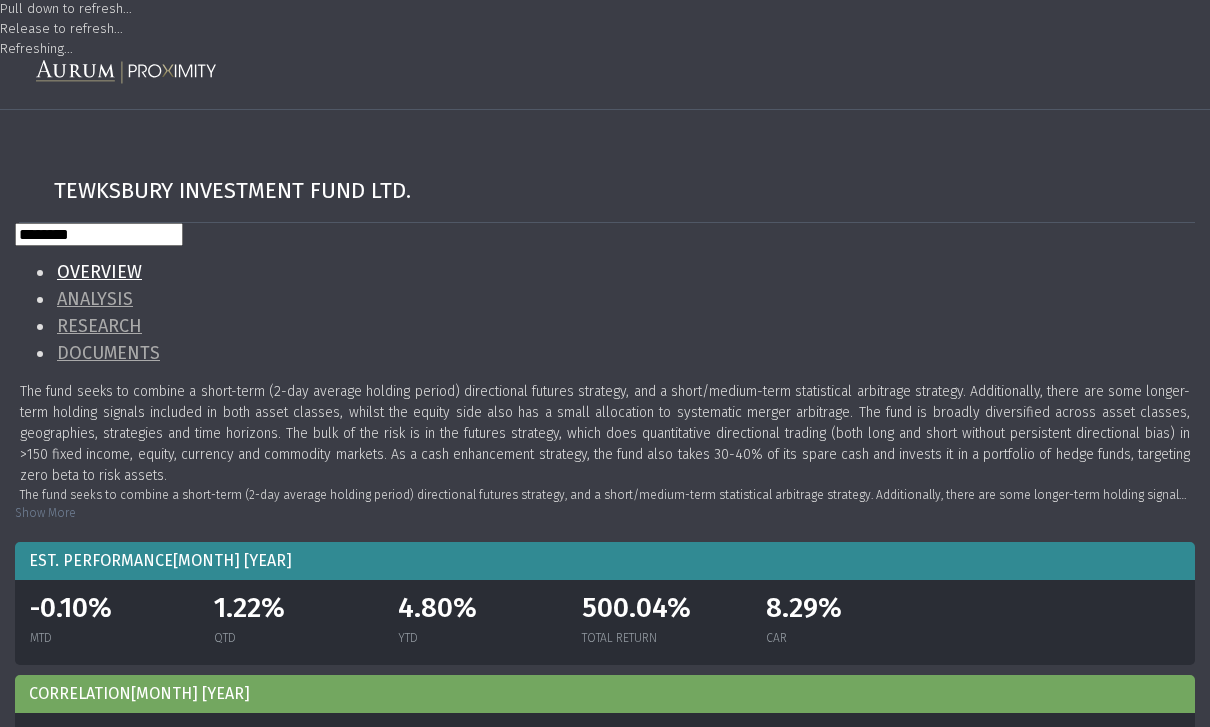 scroll, scrollTop: 0, scrollLeft: 0, axis: both 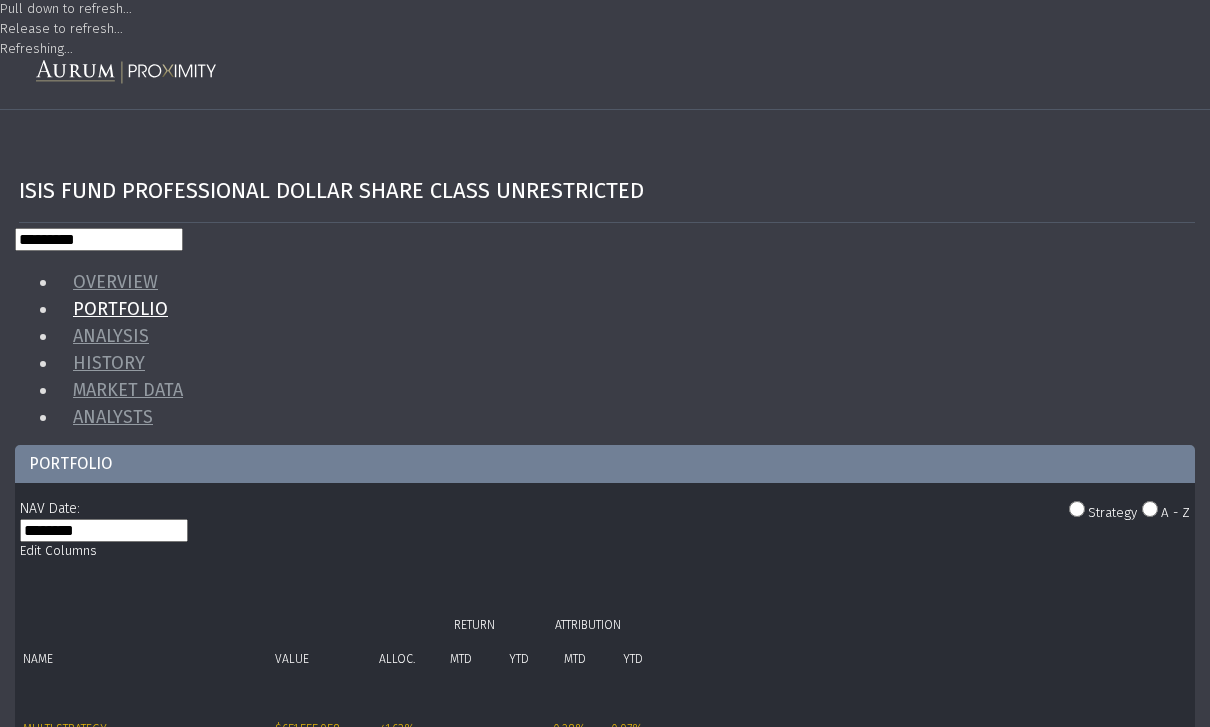 click on "[FUND NAME]" at bounding box center [122, 1615] 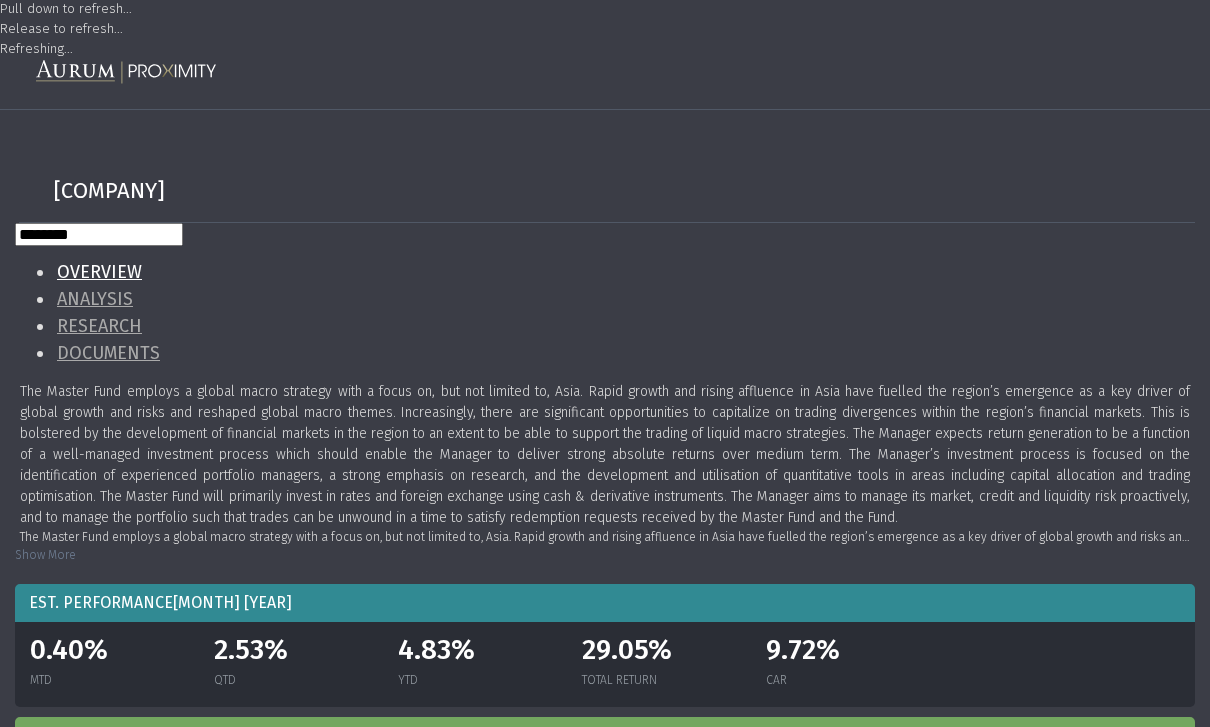 scroll, scrollTop: 22, scrollLeft: 0, axis: vertical 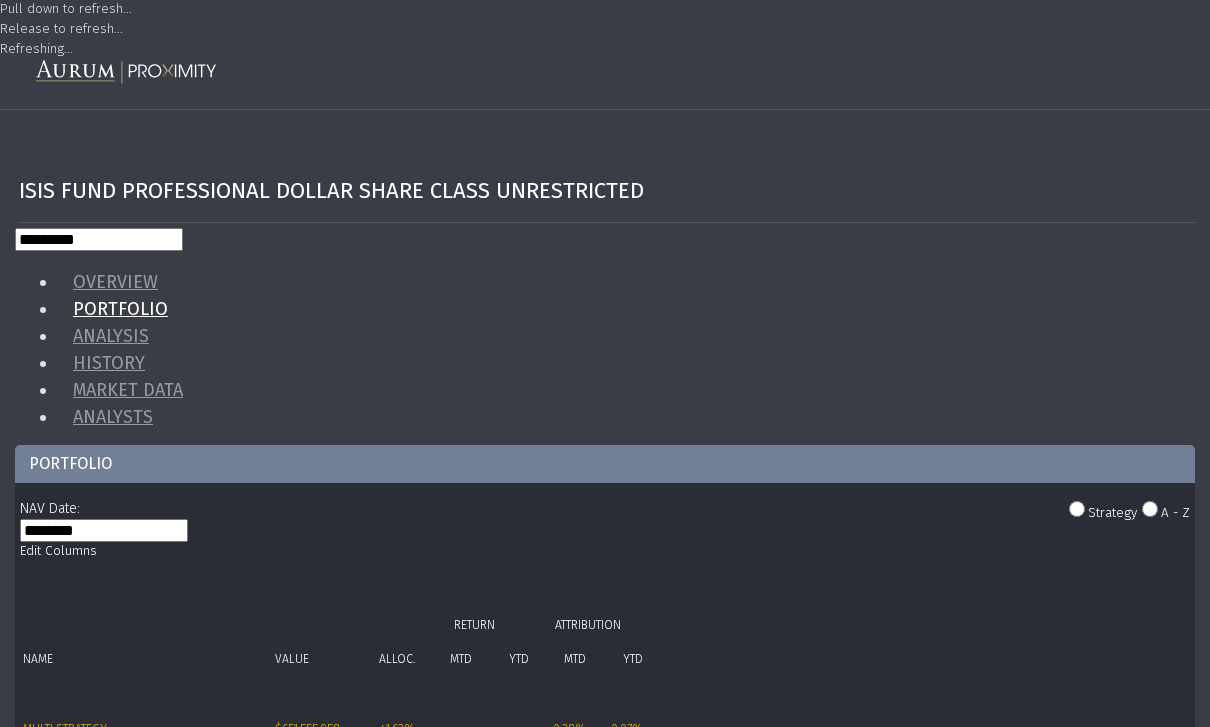 click on "[FUND_NAME]" at bounding box center [53, 1223] 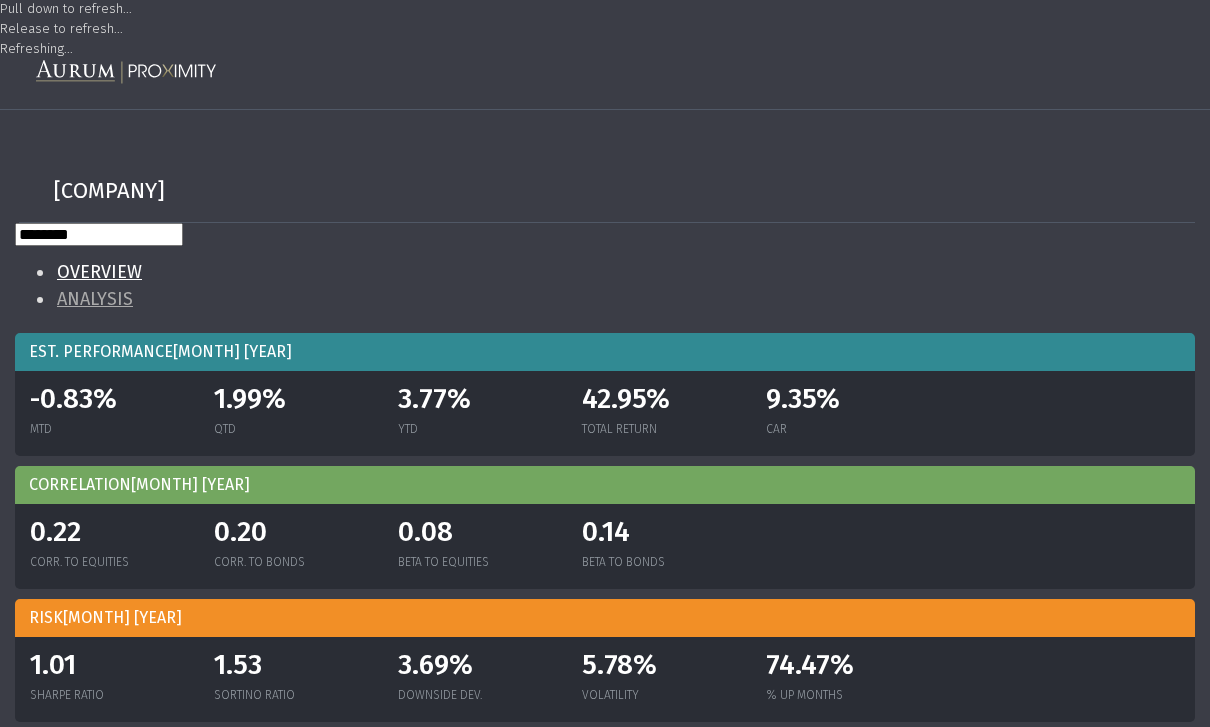 scroll, scrollTop: 0, scrollLeft: 0, axis: both 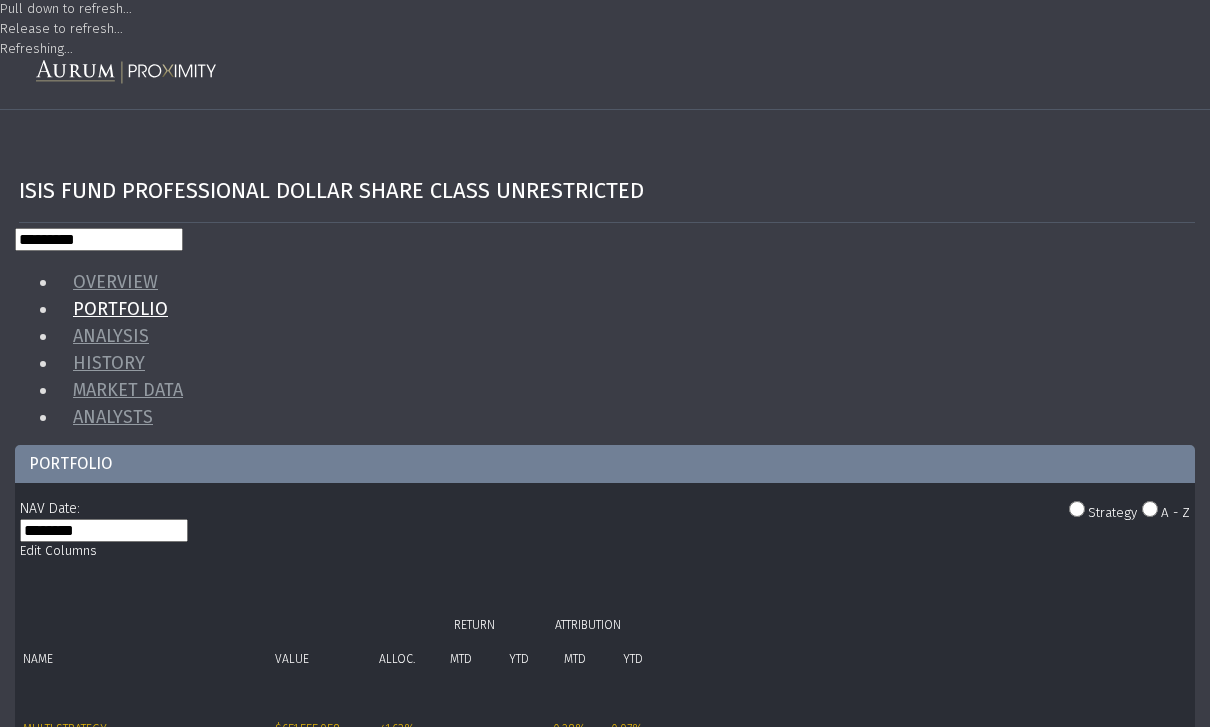 click on "[FUND NAME]" at bounding box center [53, 1325] 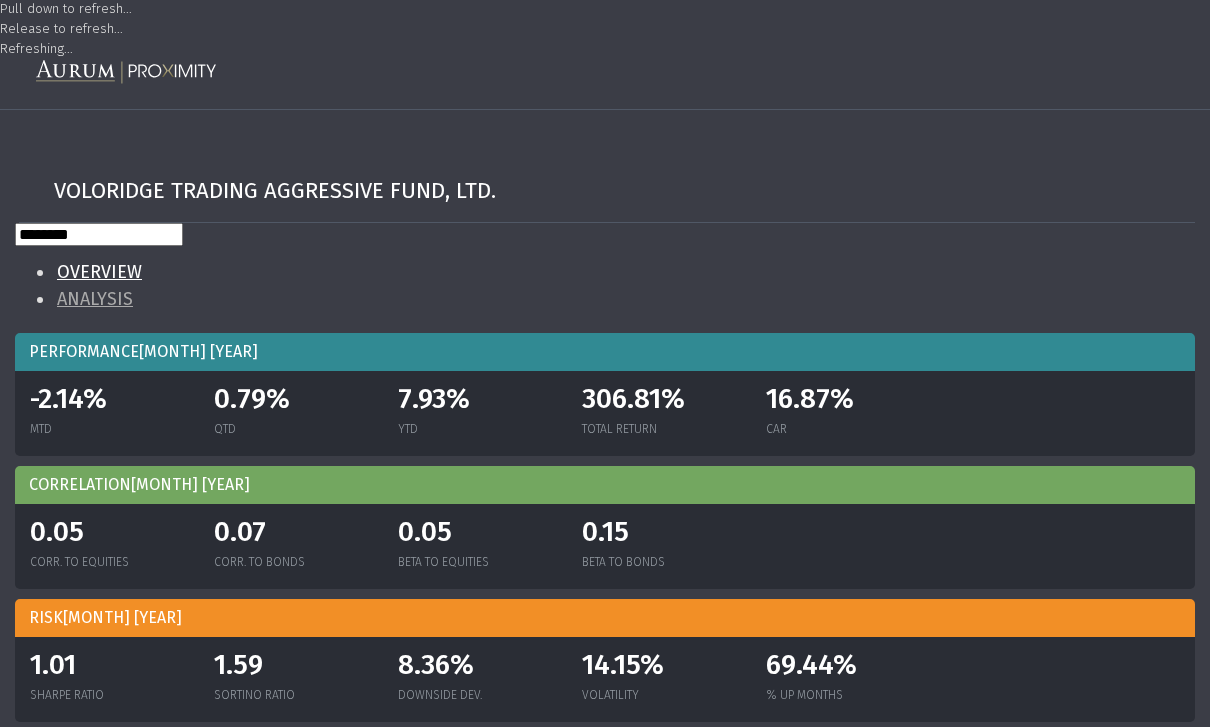 scroll, scrollTop: 0, scrollLeft: 0, axis: both 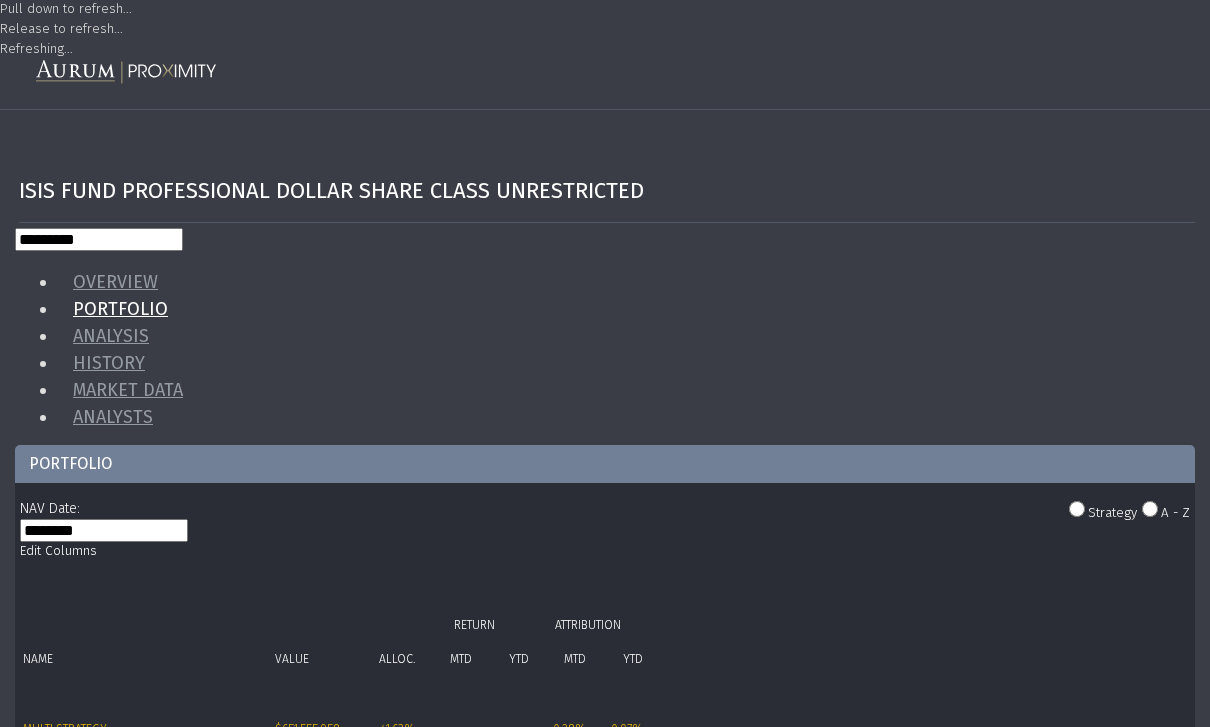 click on "[FUND NAME]" at bounding box center (147, 723) 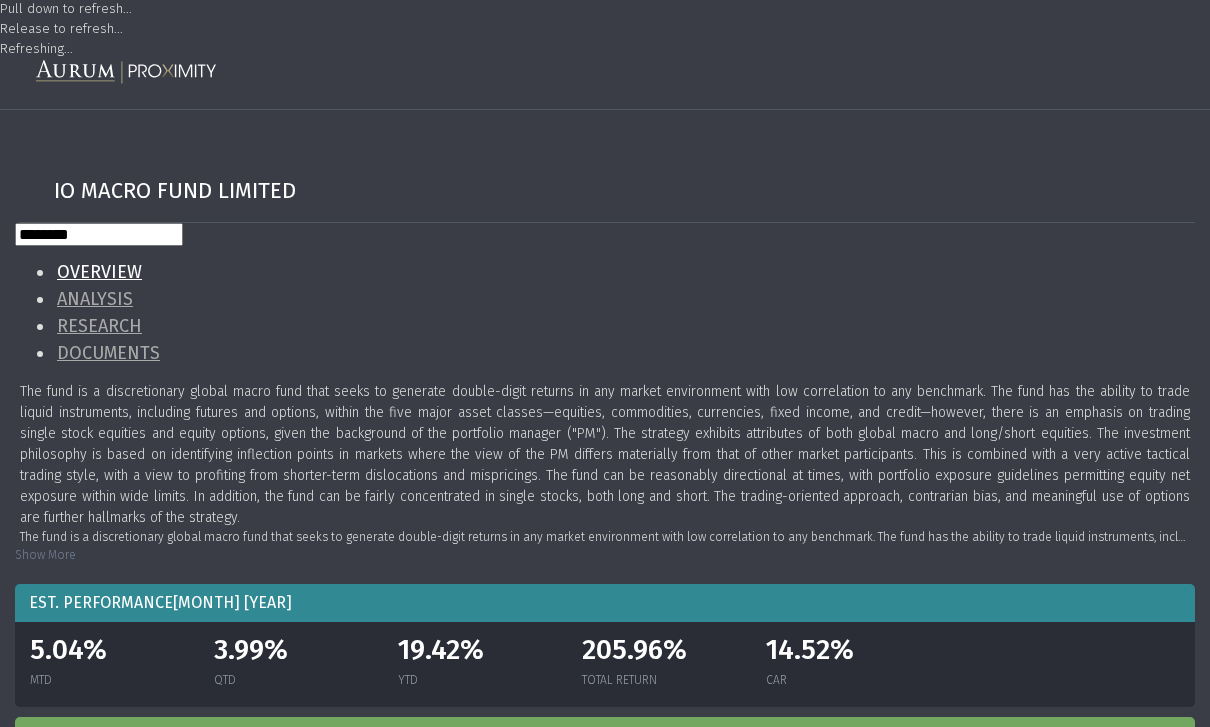 scroll, scrollTop: 0, scrollLeft: 0, axis: both 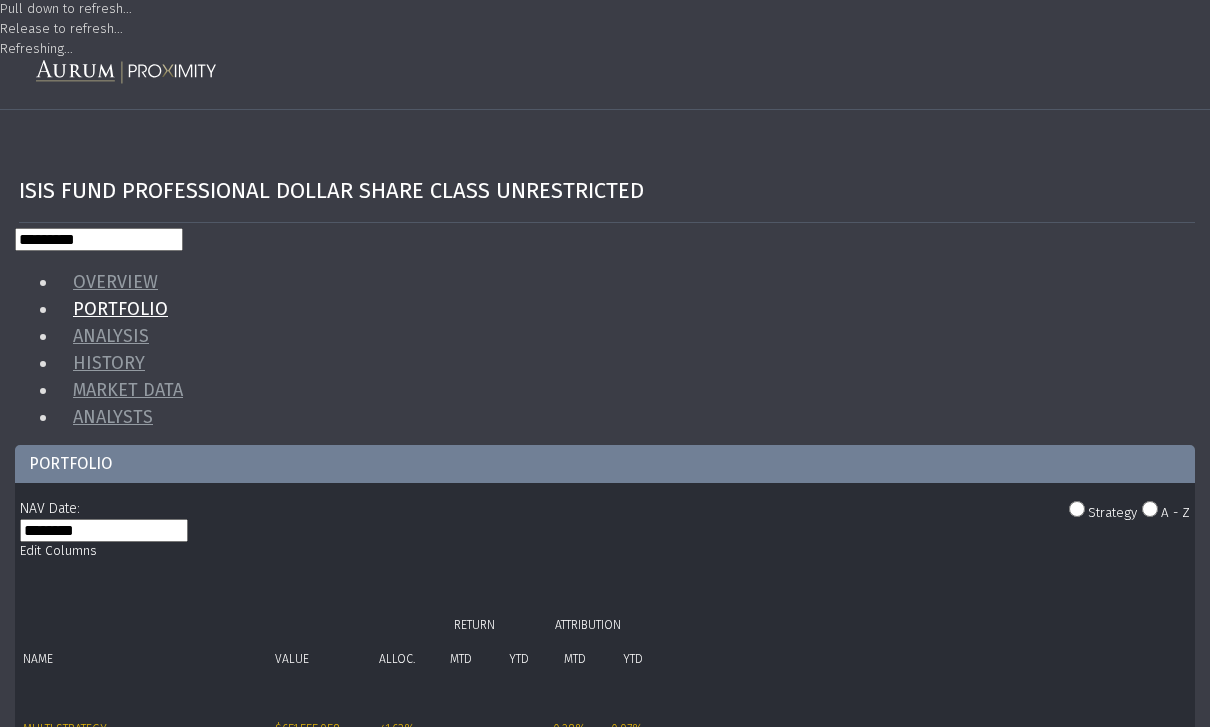 click on "Caxton Global Investments Limited" at bounding box center [147, 723] 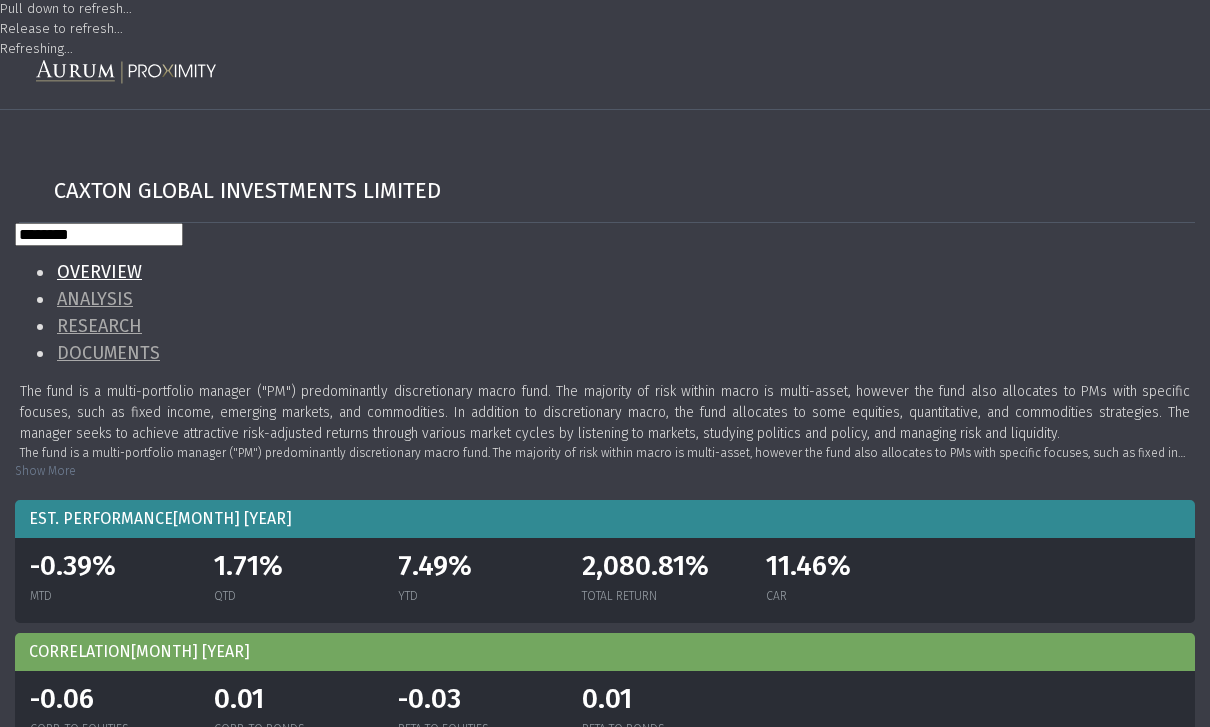 scroll, scrollTop: 0, scrollLeft: 0, axis: both 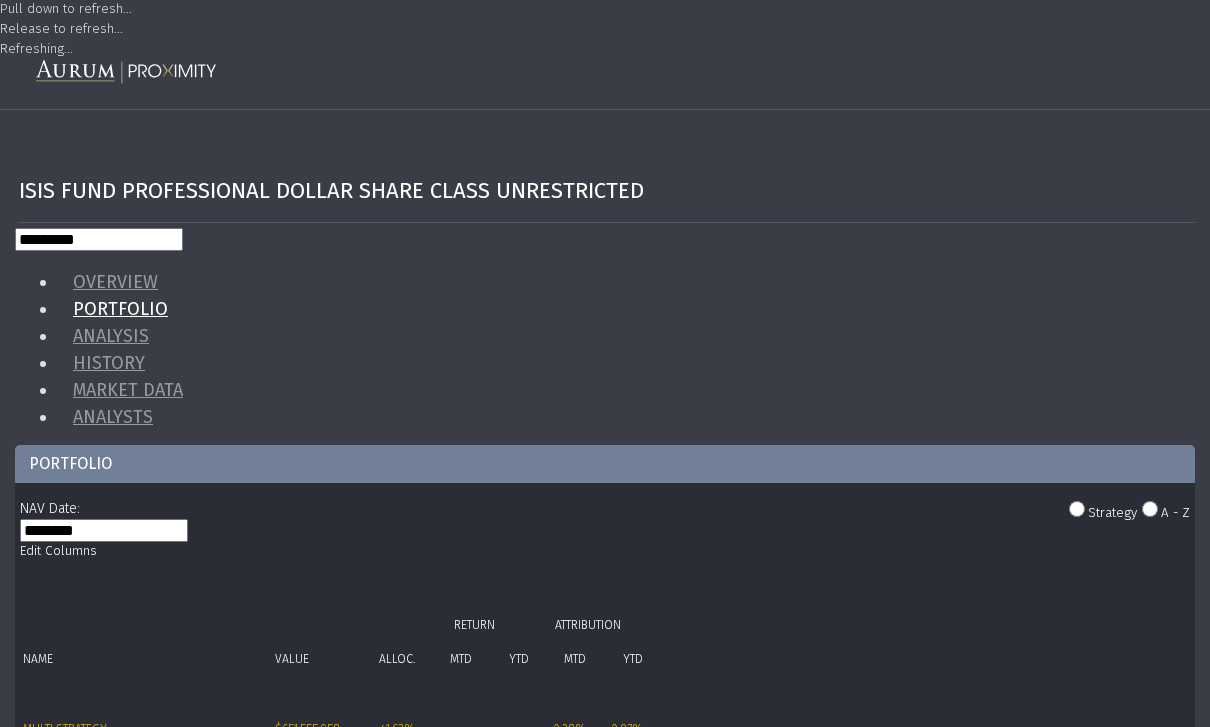 click on "Brevan Howard Fund Limited" at bounding box center (100, 1751) 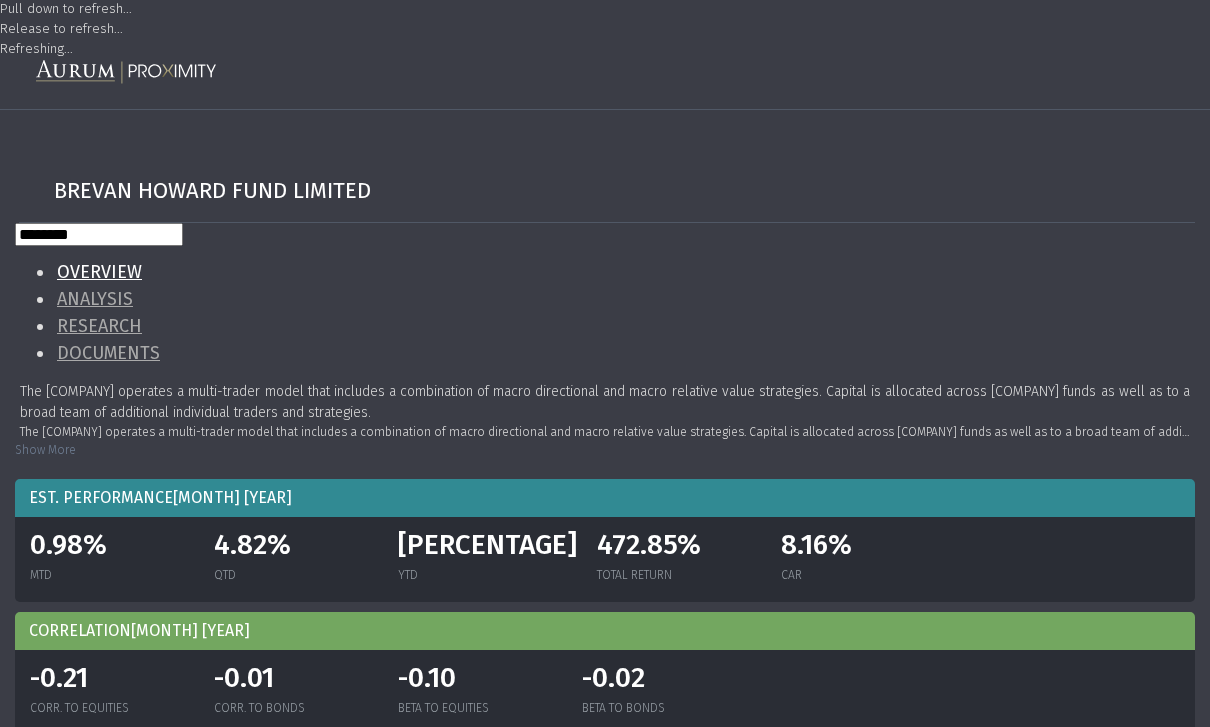 scroll, scrollTop: 0, scrollLeft: 0, axis: both 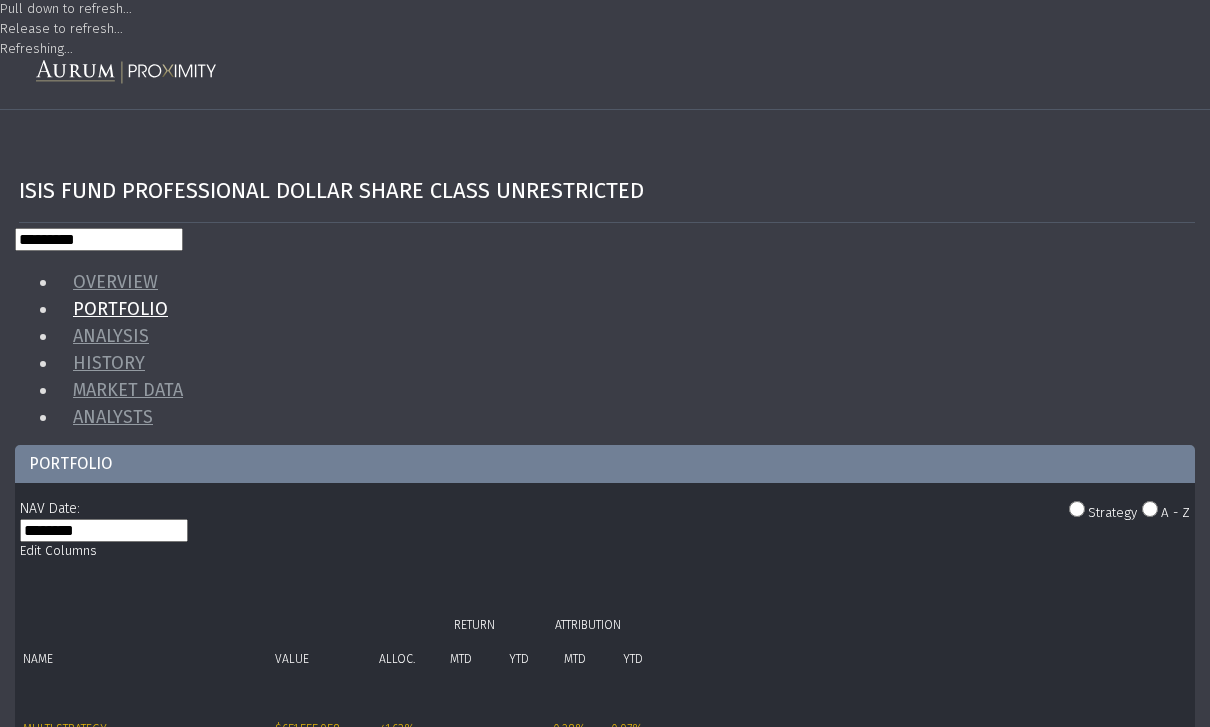 click on "Brevan Howard Alpha Strategies Fund Limited" at bounding box center (53, 979) 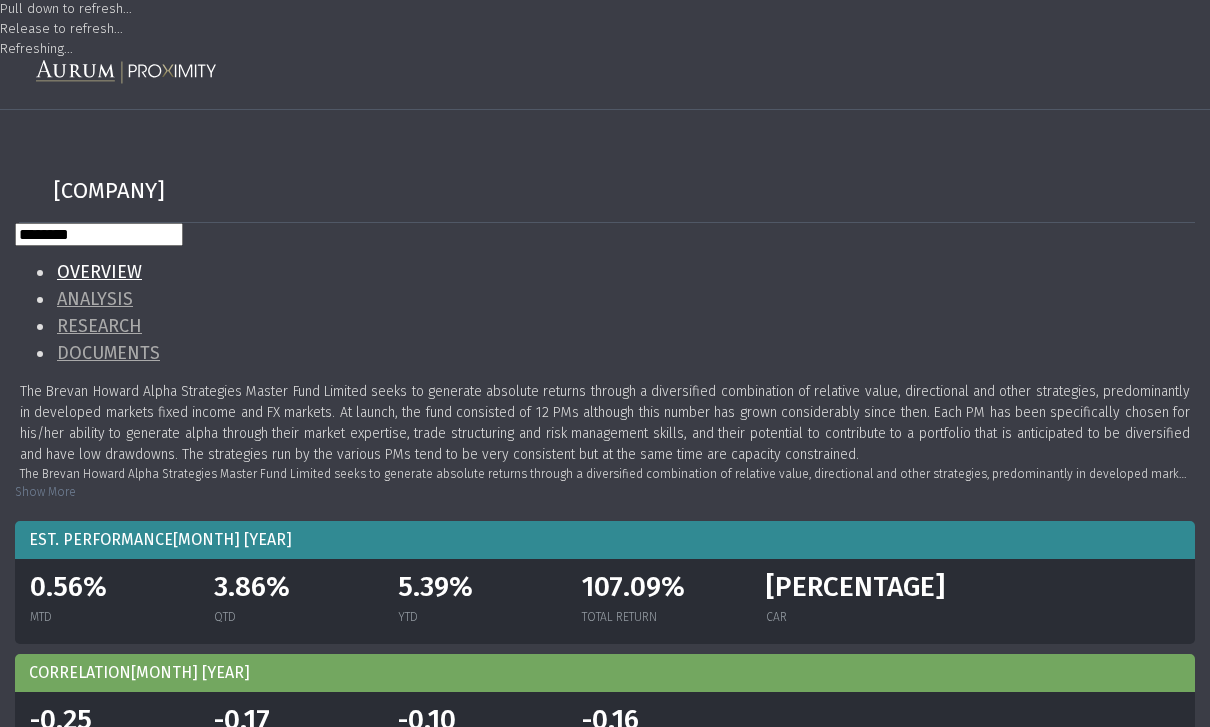scroll, scrollTop: 0, scrollLeft: 0, axis: both 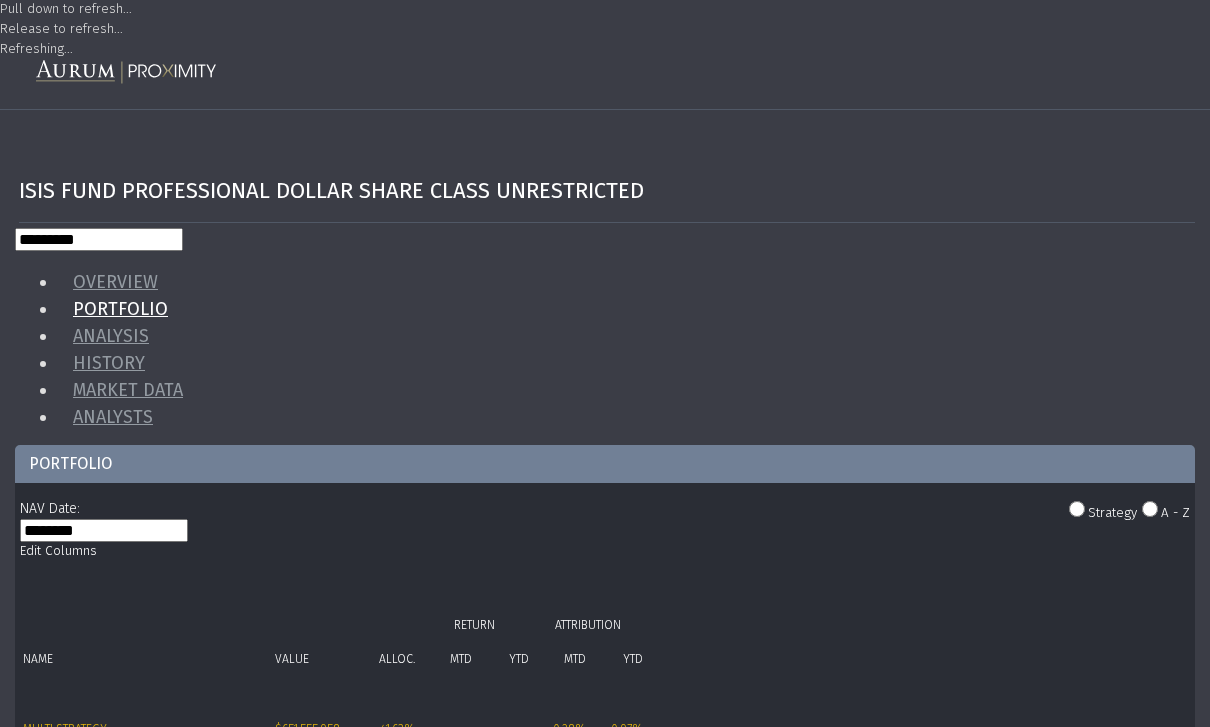 click on "[FUND NAME]" at bounding box center [53, 1853] 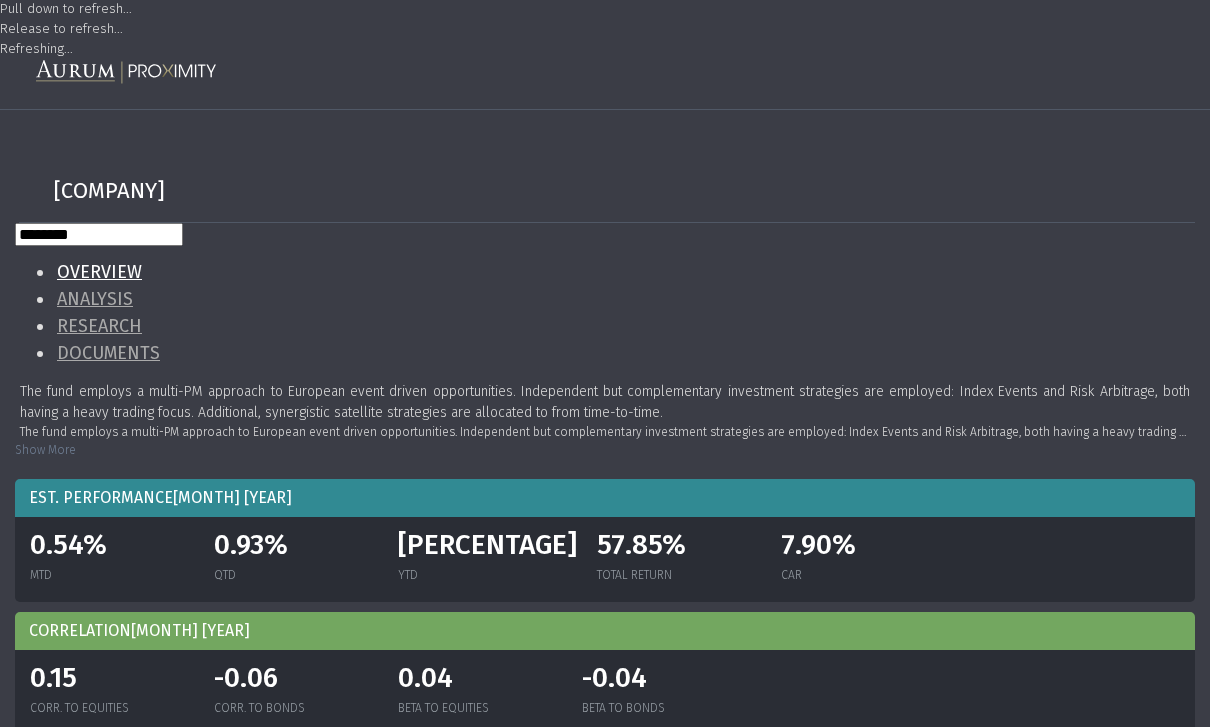 scroll, scrollTop: 0, scrollLeft: 0, axis: both 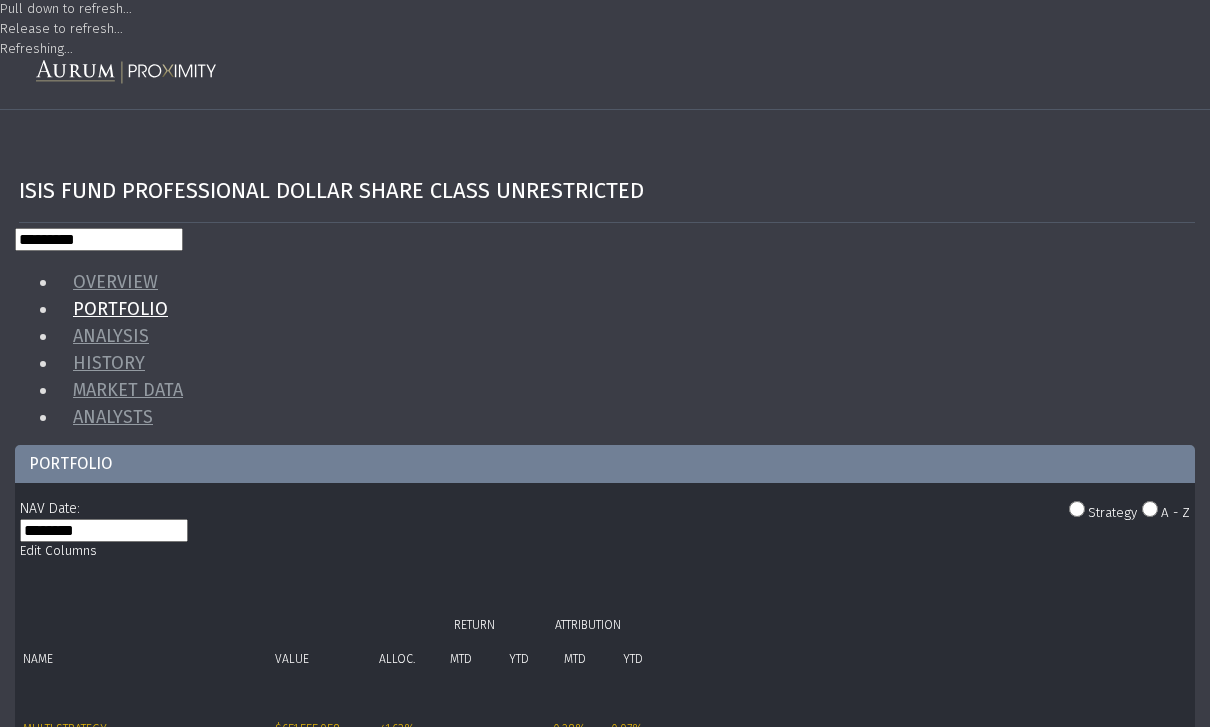 click on "Brevan Howard MB Macro Fund Limited" at bounding box center (147, 723) 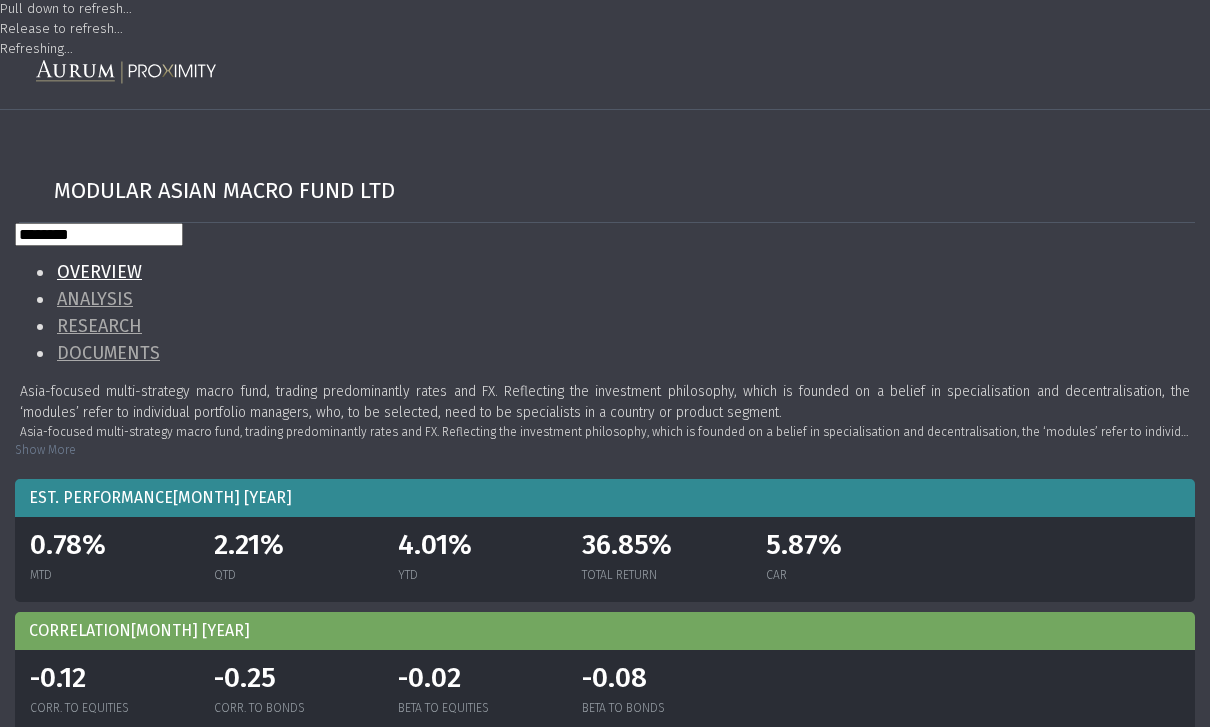 scroll, scrollTop: 0, scrollLeft: 0, axis: both 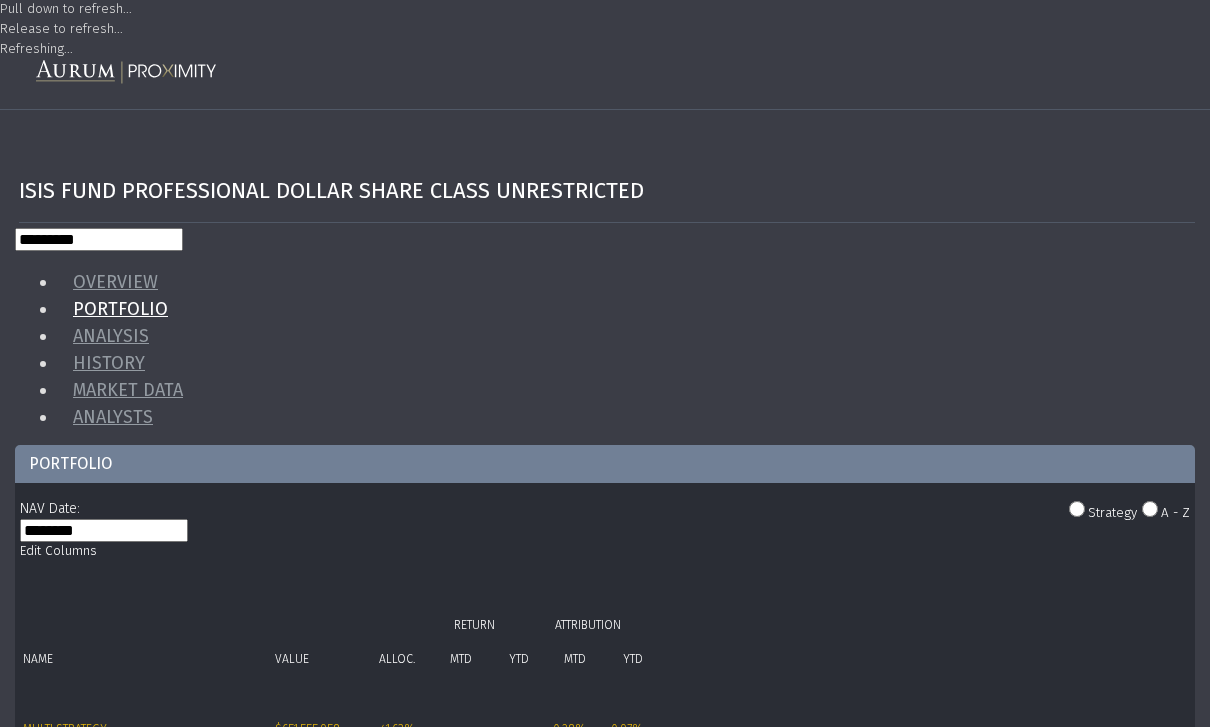 click on "[FUND NAME]" at bounding box center (147, 723) 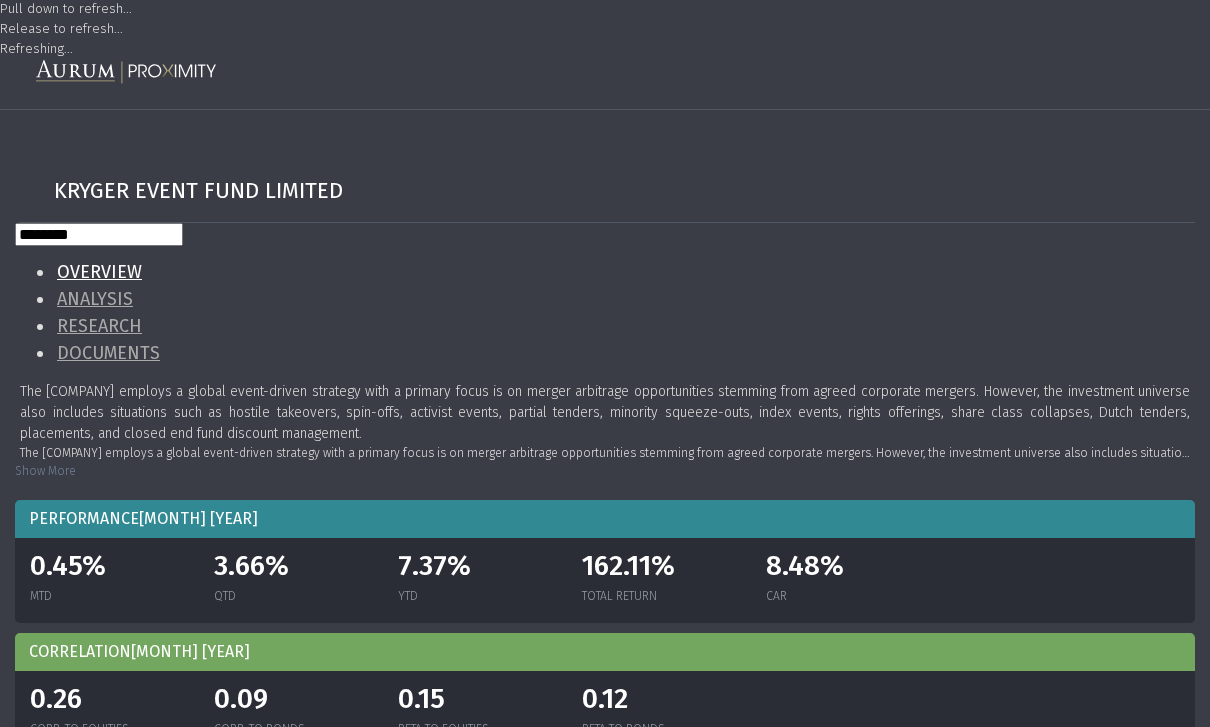 scroll, scrollTop: 0, scrollLeft: 0, axis: both 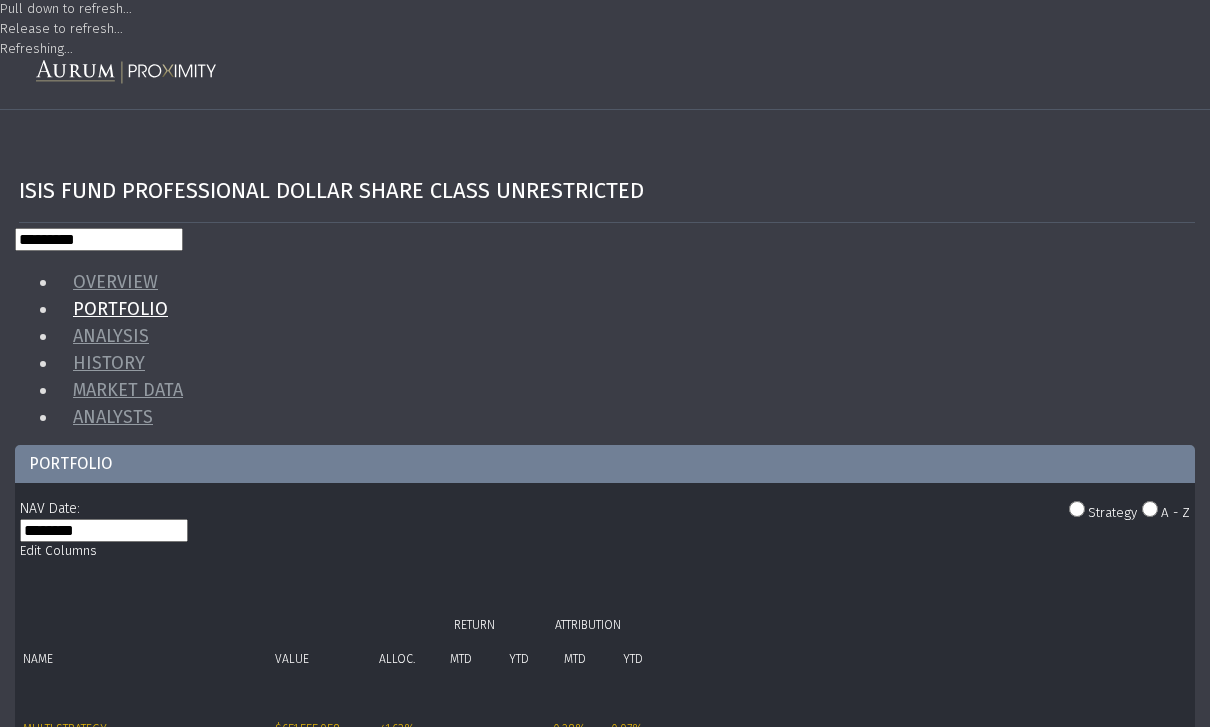 click on "Trexquant Offshore Fund Ltd." at bounding box center [53, 1433] 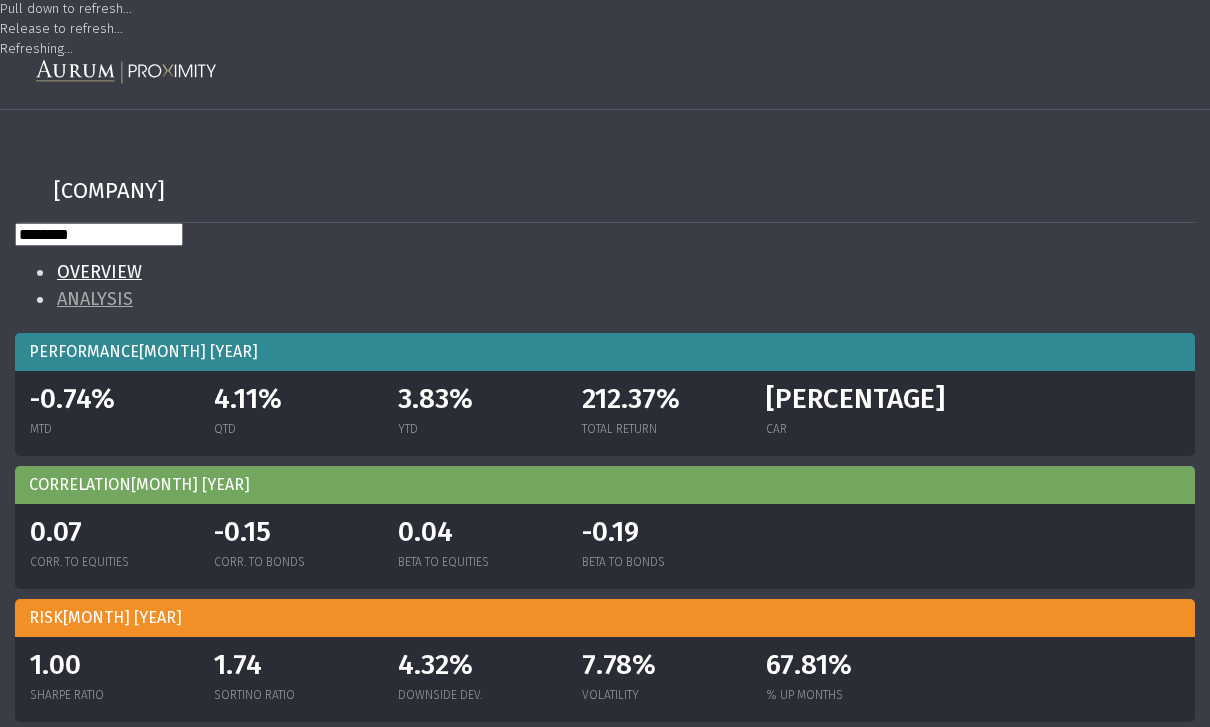 scroll, scrollTop: 0, scrollLeft: 0, axis: both 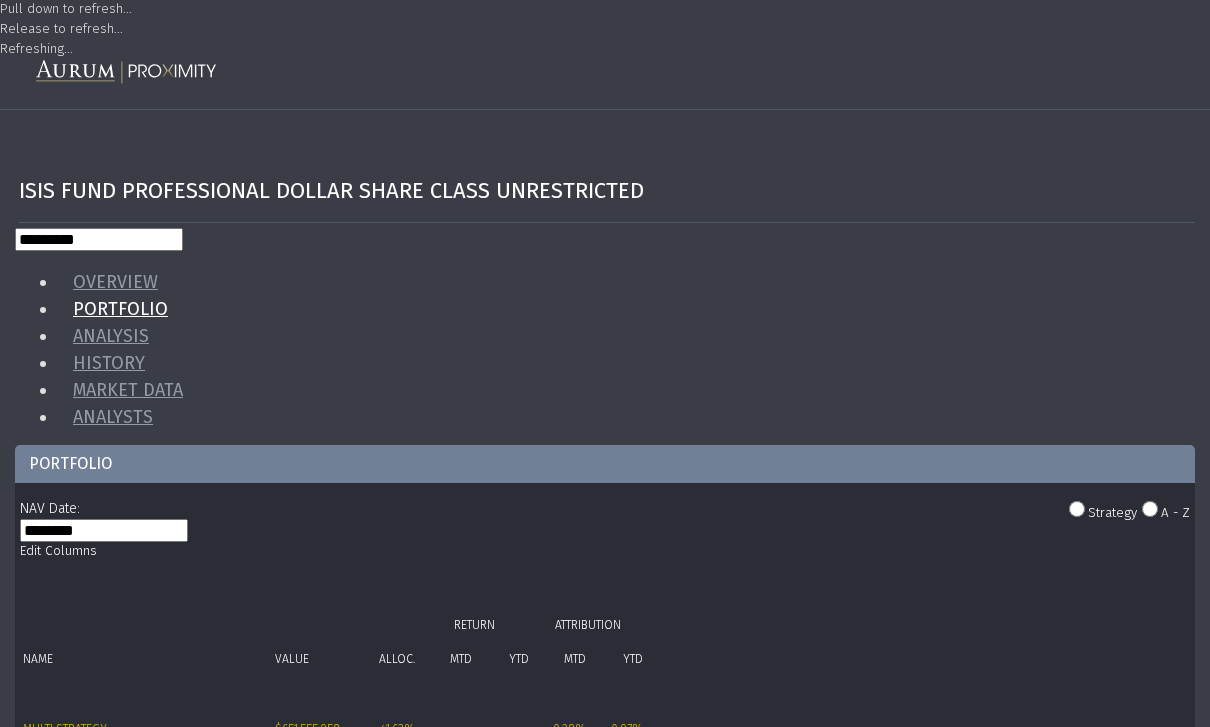 click at bounding box center [147, 742] 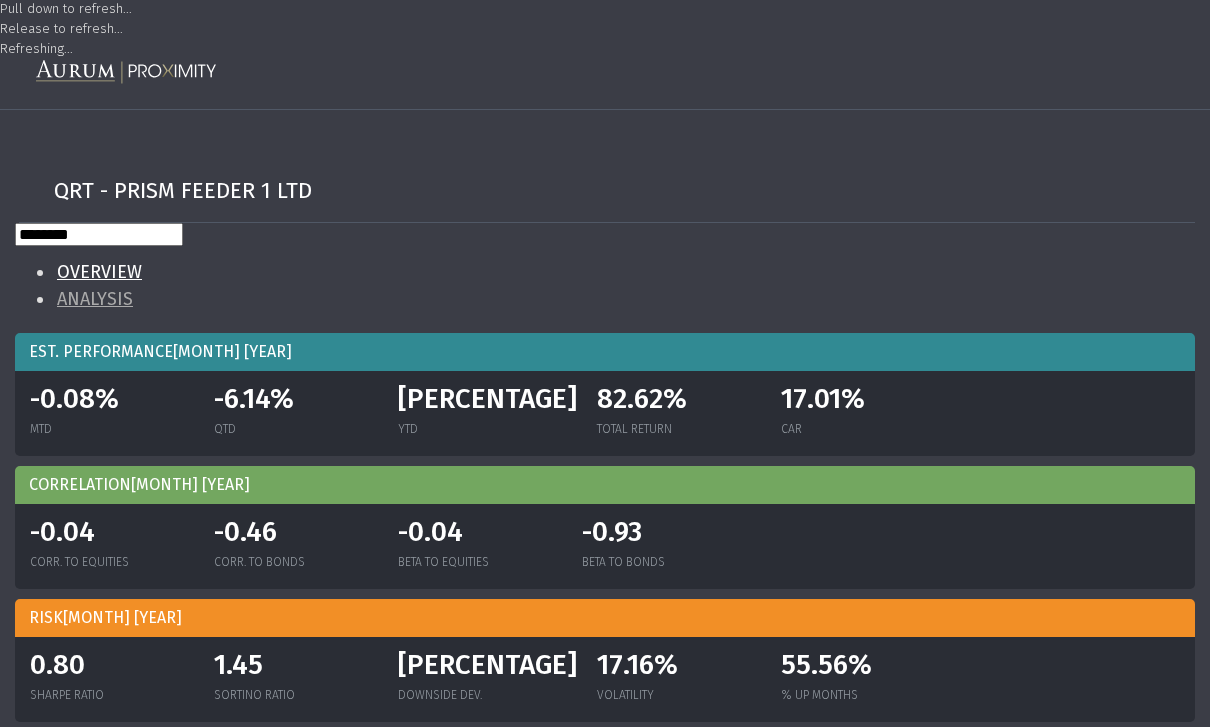 scroll, scrollTop: 0, scrollLeft: 0, axis: both 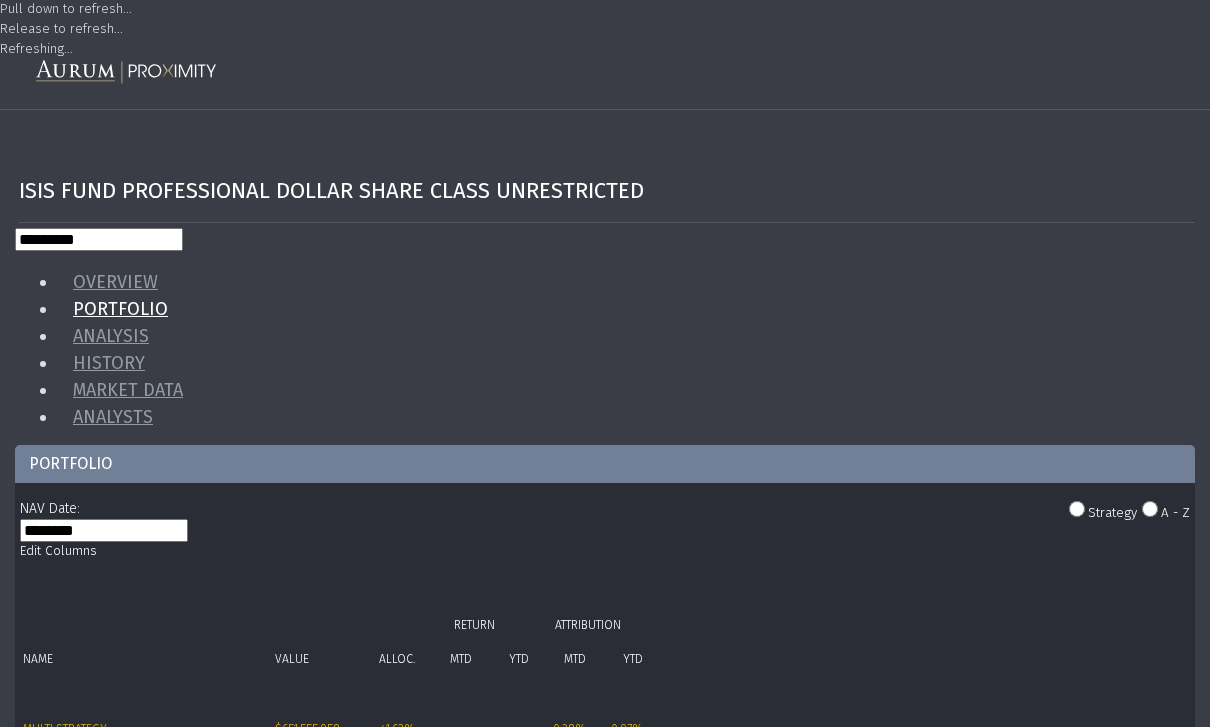 click on "[FUND_NAME]" at bounding box center (74, 1257) 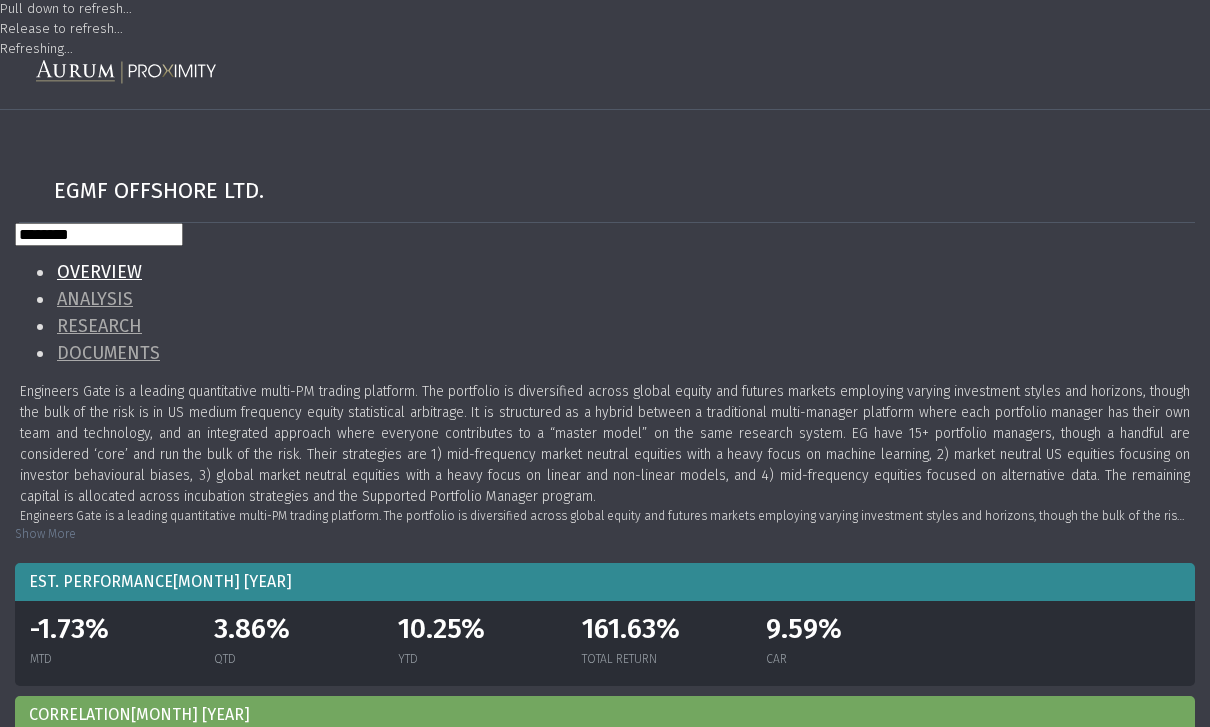 scroll, scrollTop: 0, scrollLeft: 0, axis: both 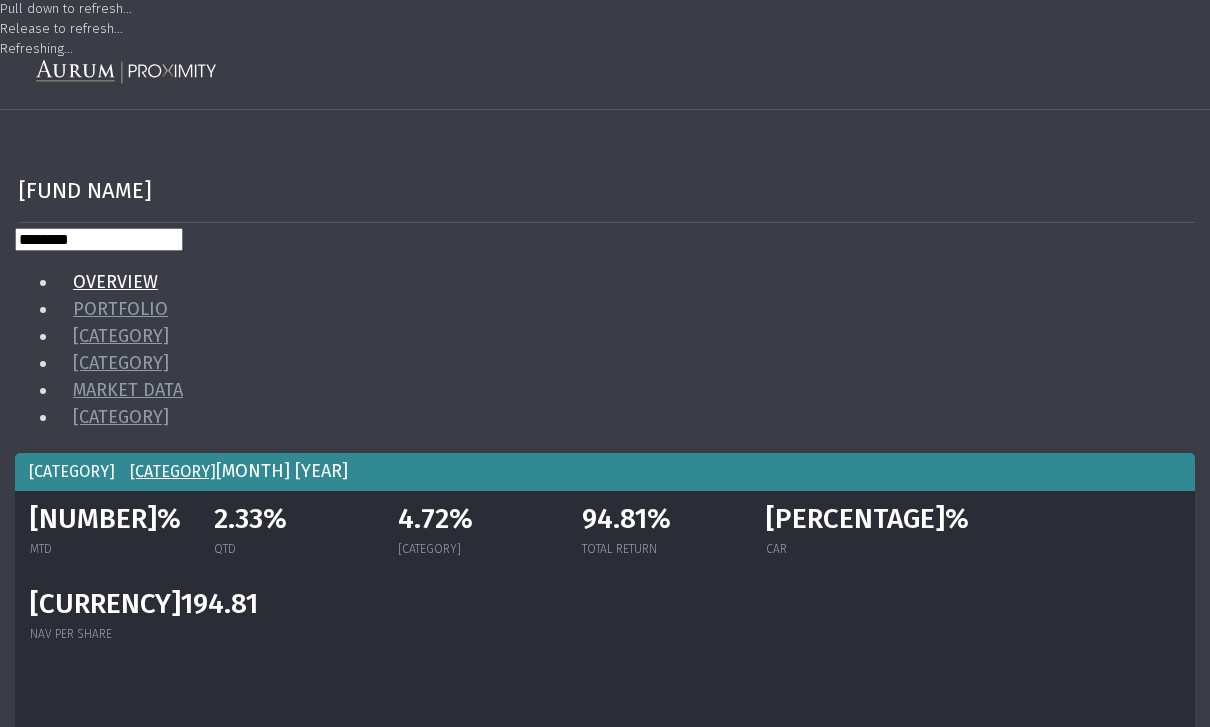 click at bounding box center (18, 78) 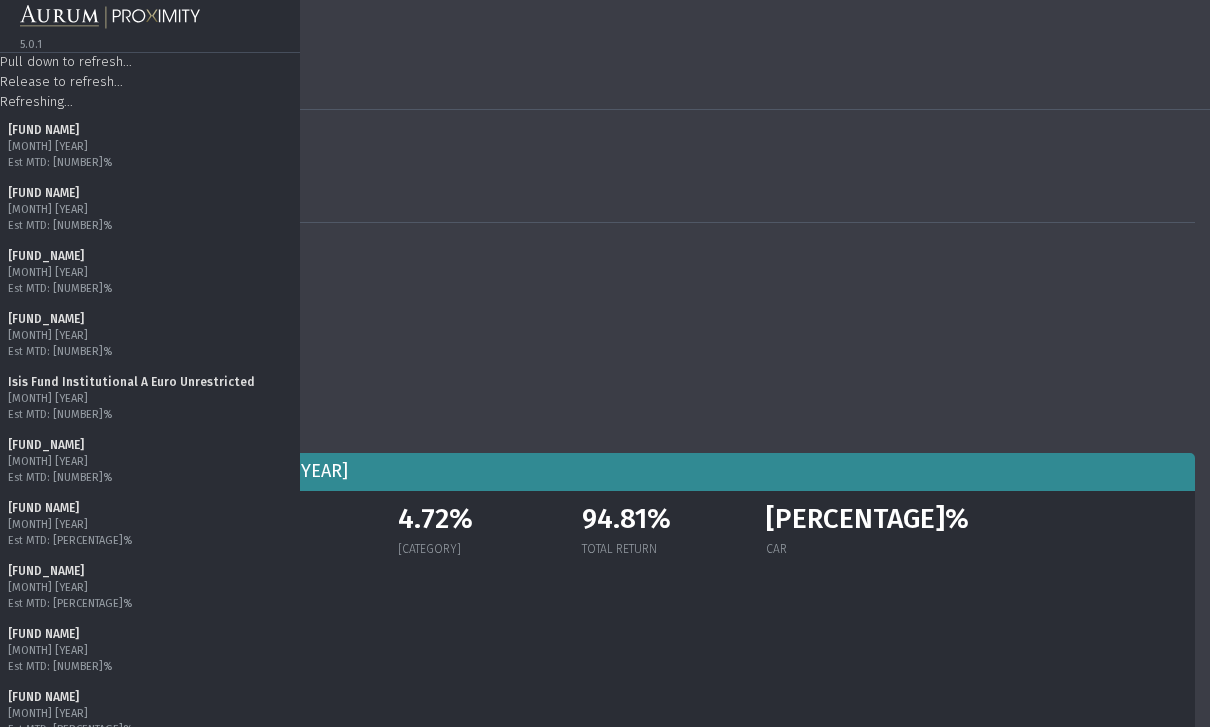 click on "[MONTH] [YEAR]" at bounding box center (150, 651) 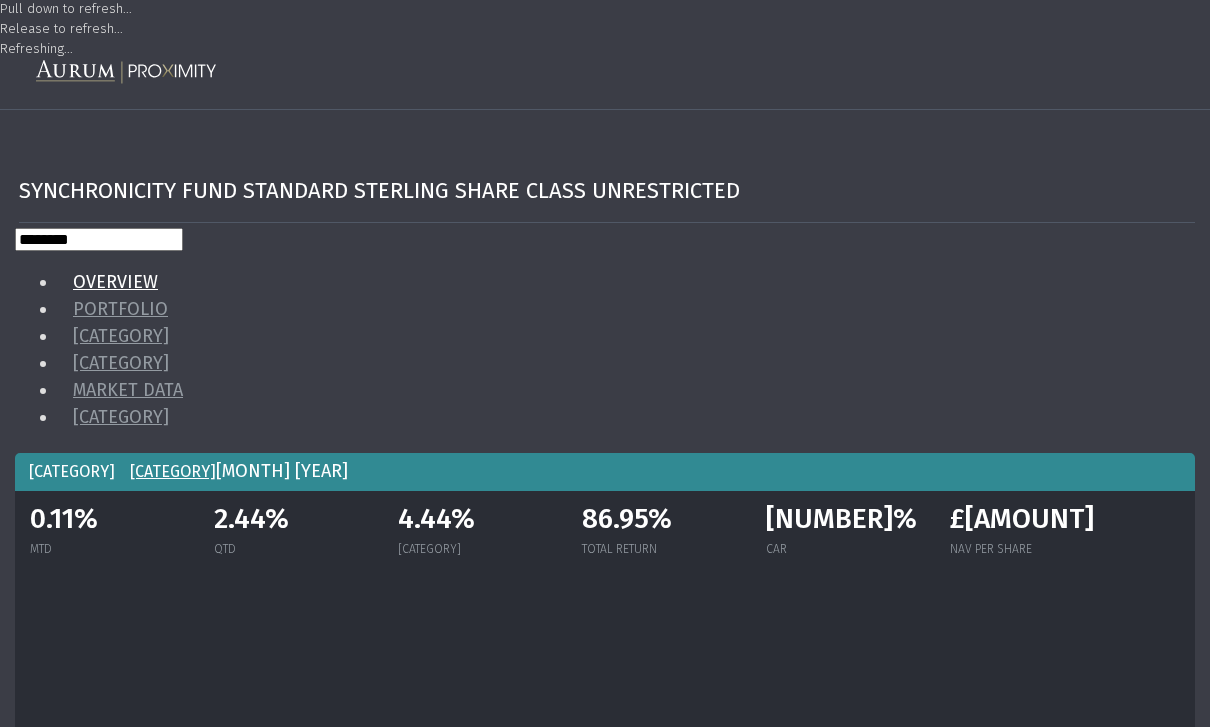 click on "PORTFOLIO" at bounding box center [132, 309] 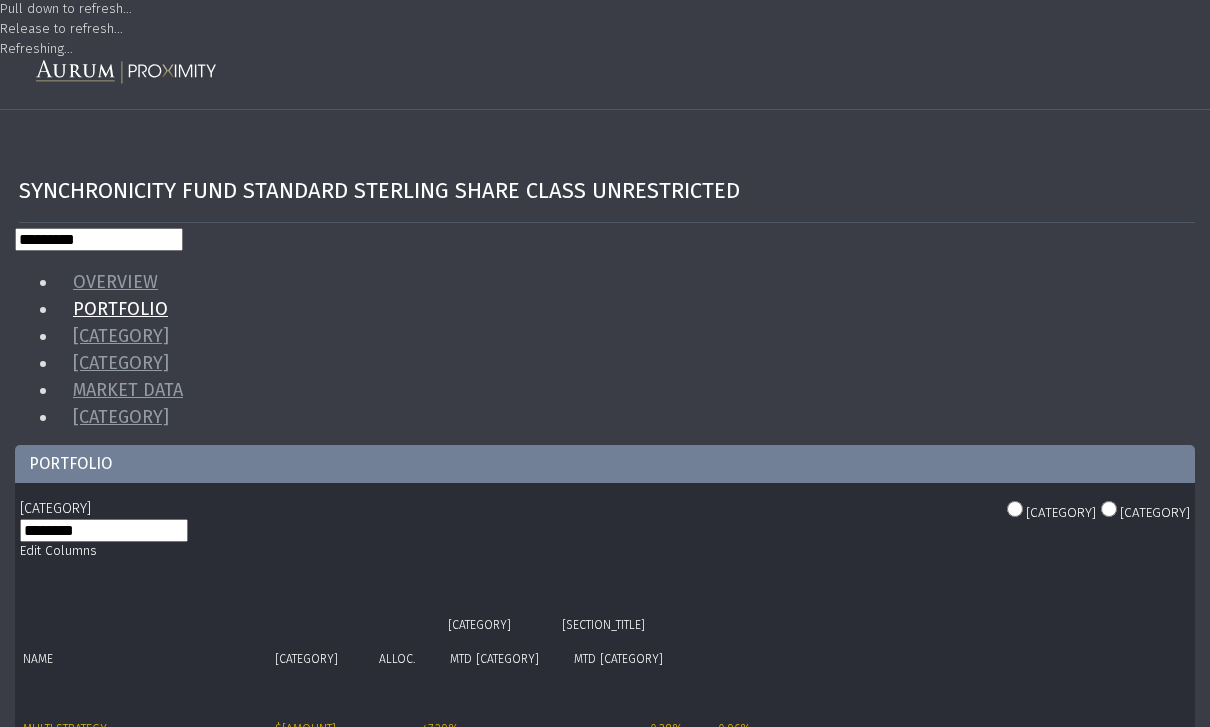 scroll, scrollTop: 537, scrollLeft: 0, axis: vertical 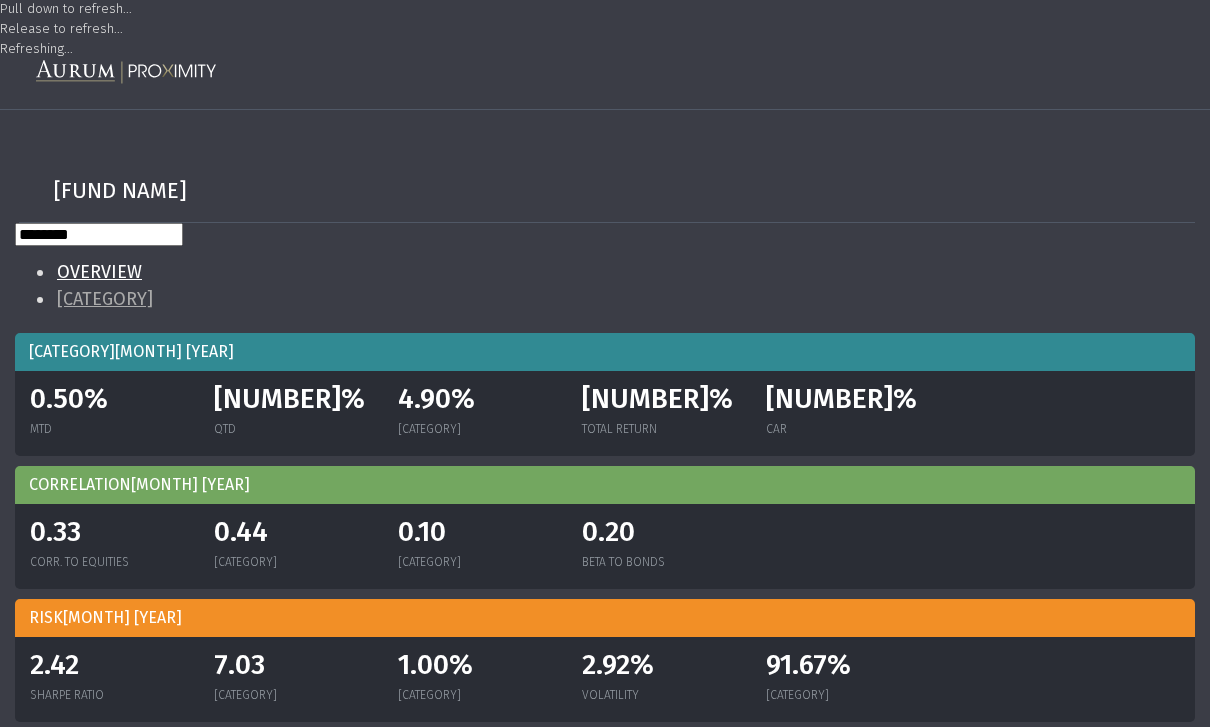 click at bounding box center [34, 191] 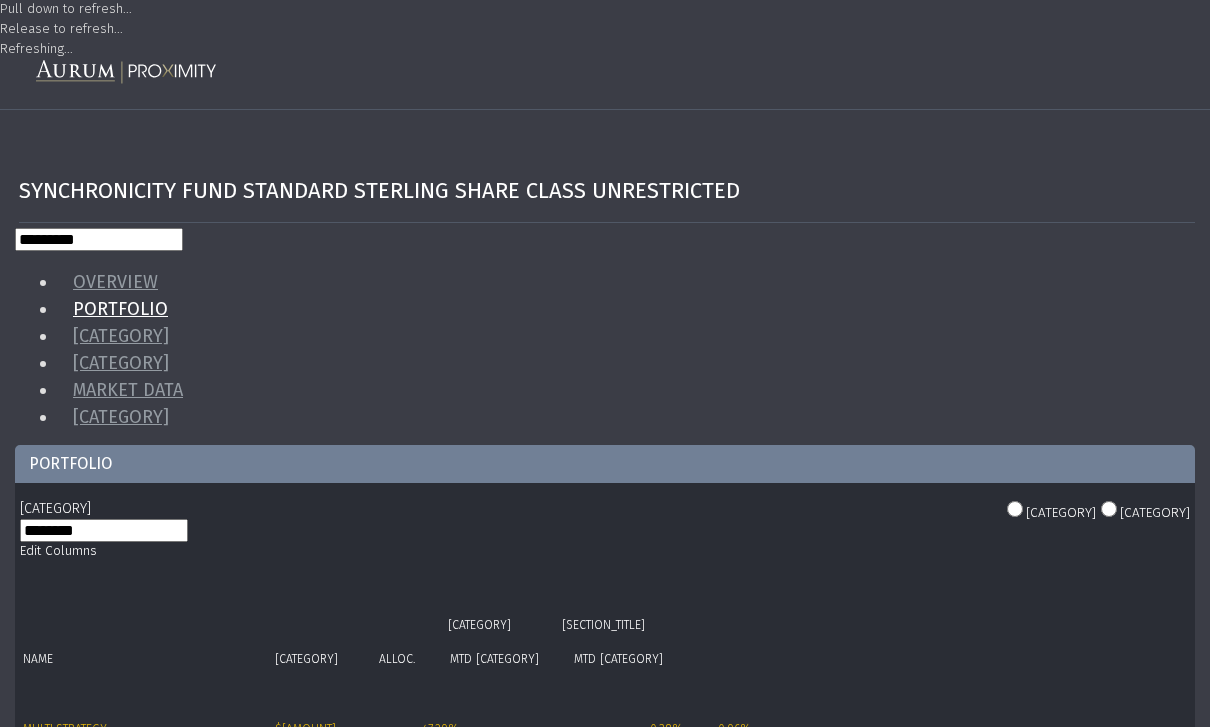 click on "[COMPANY]" at bounding box center [53, 837] 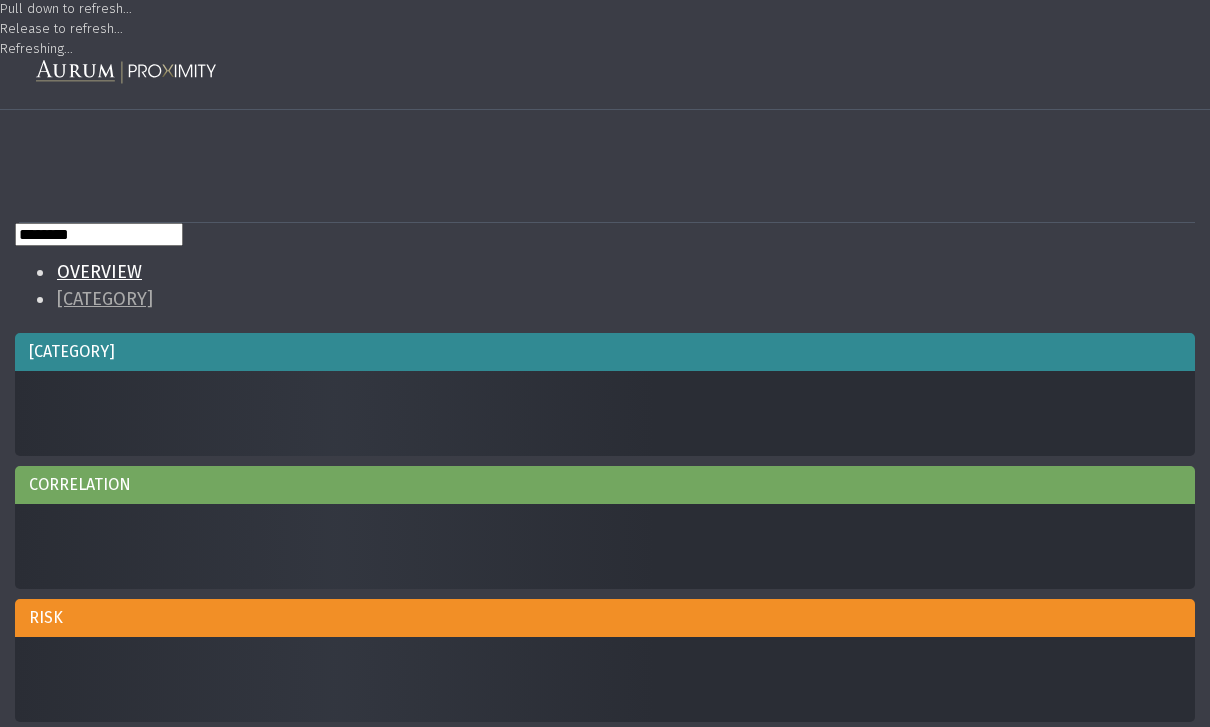 scroll, scrollTop: 62, scrollLeft: 0, axis: vertical 